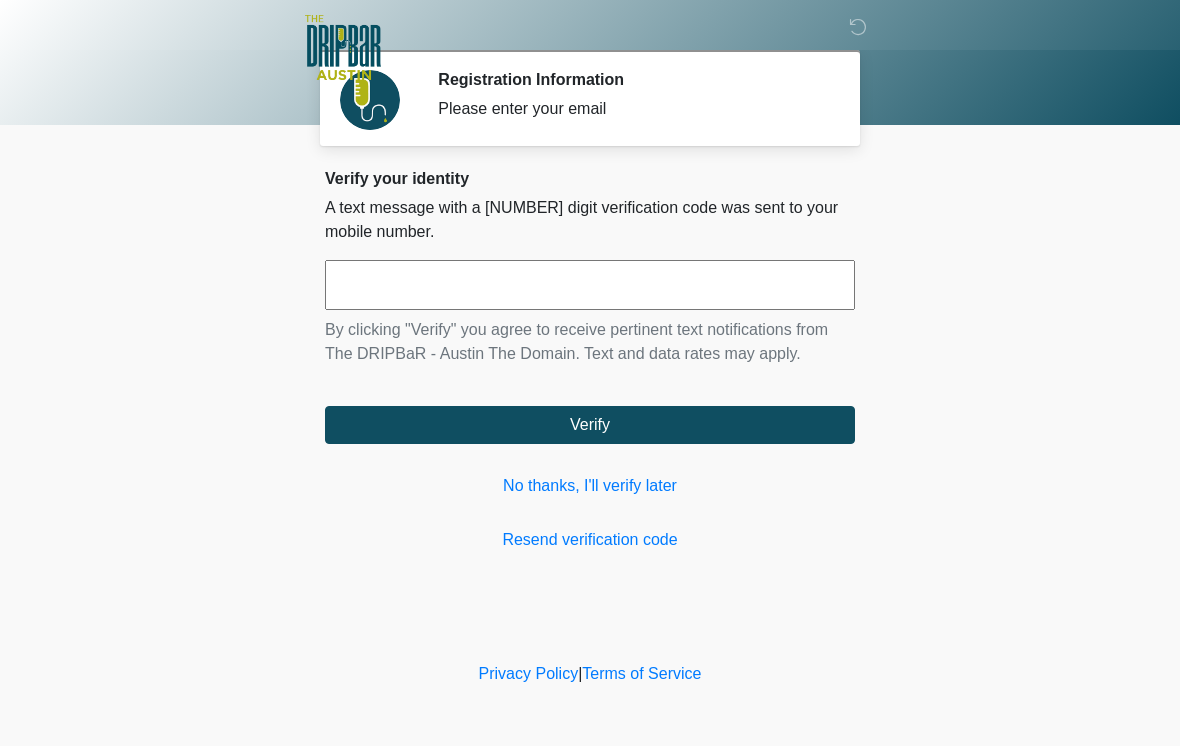 scroll, scrollTop: 0, scrollLeft: 0, axis: both 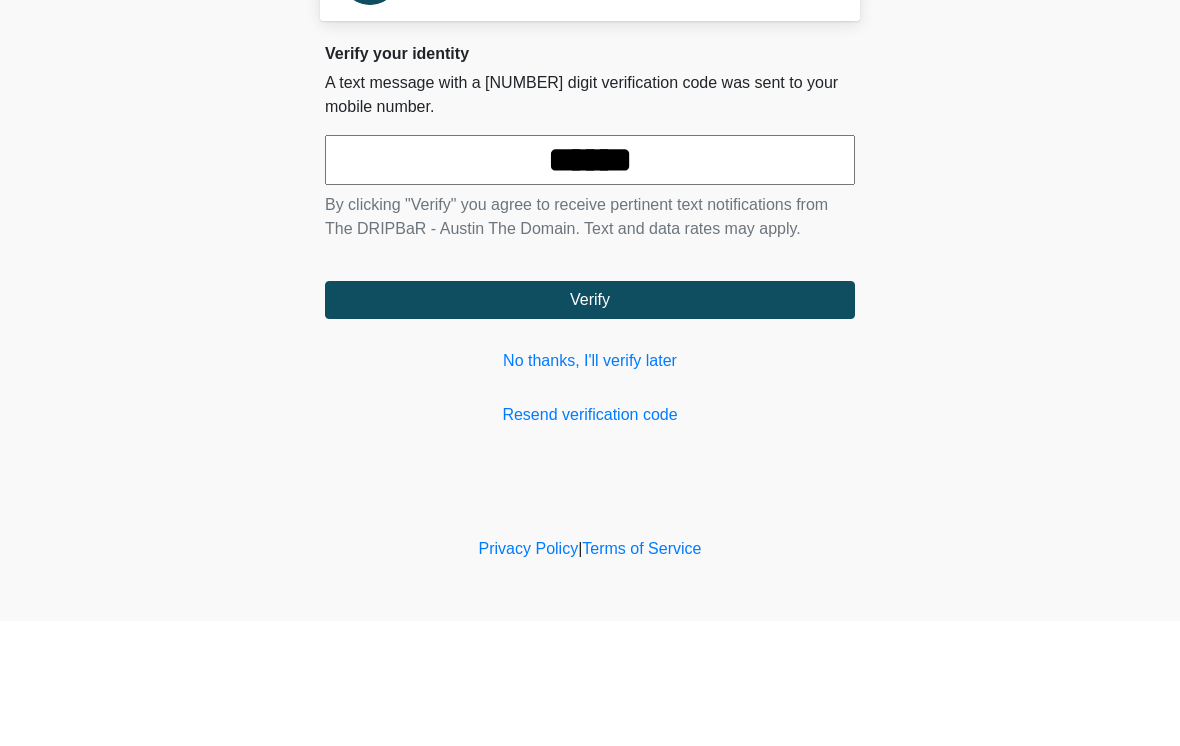 type on "******" 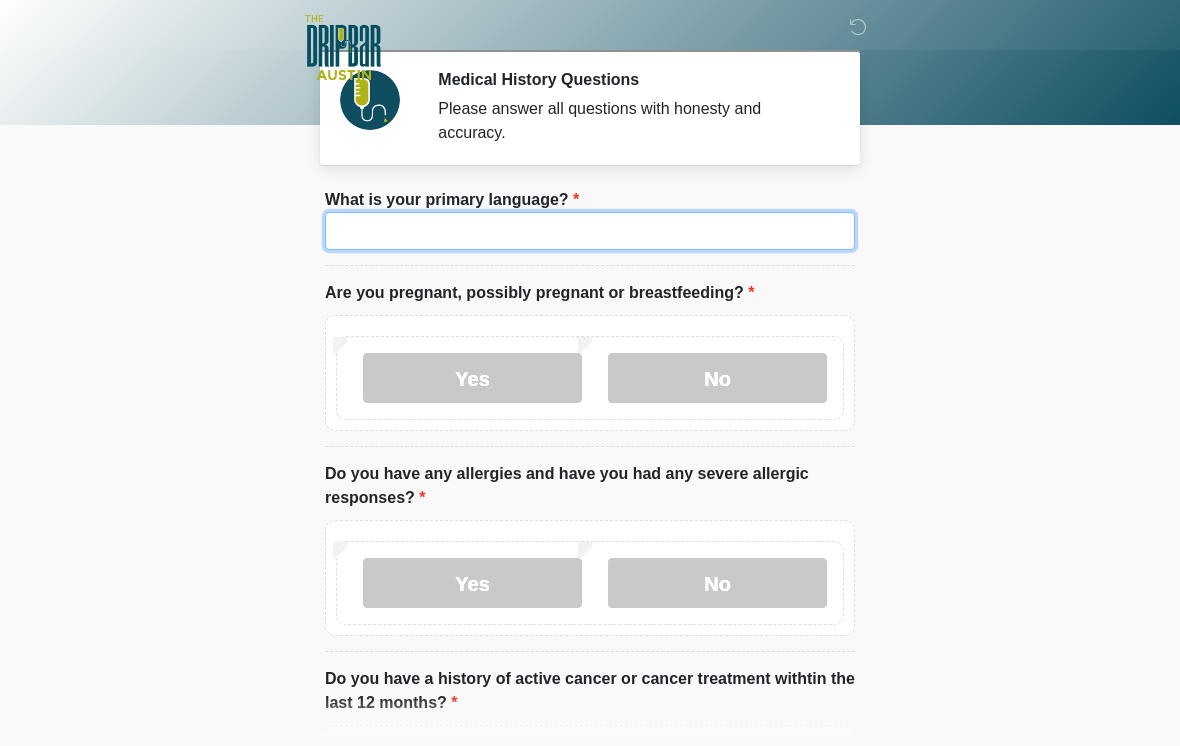 click on "What is your primary language?" at bounding box center [590, 231] 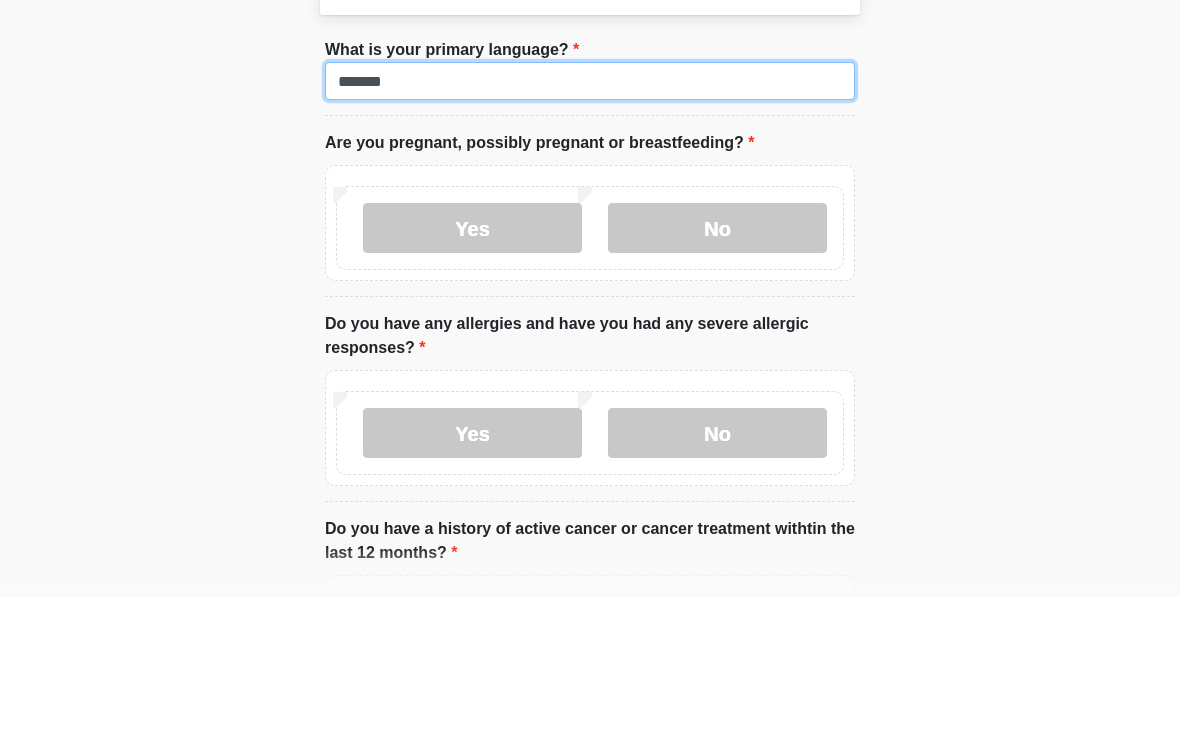 type on "*******" 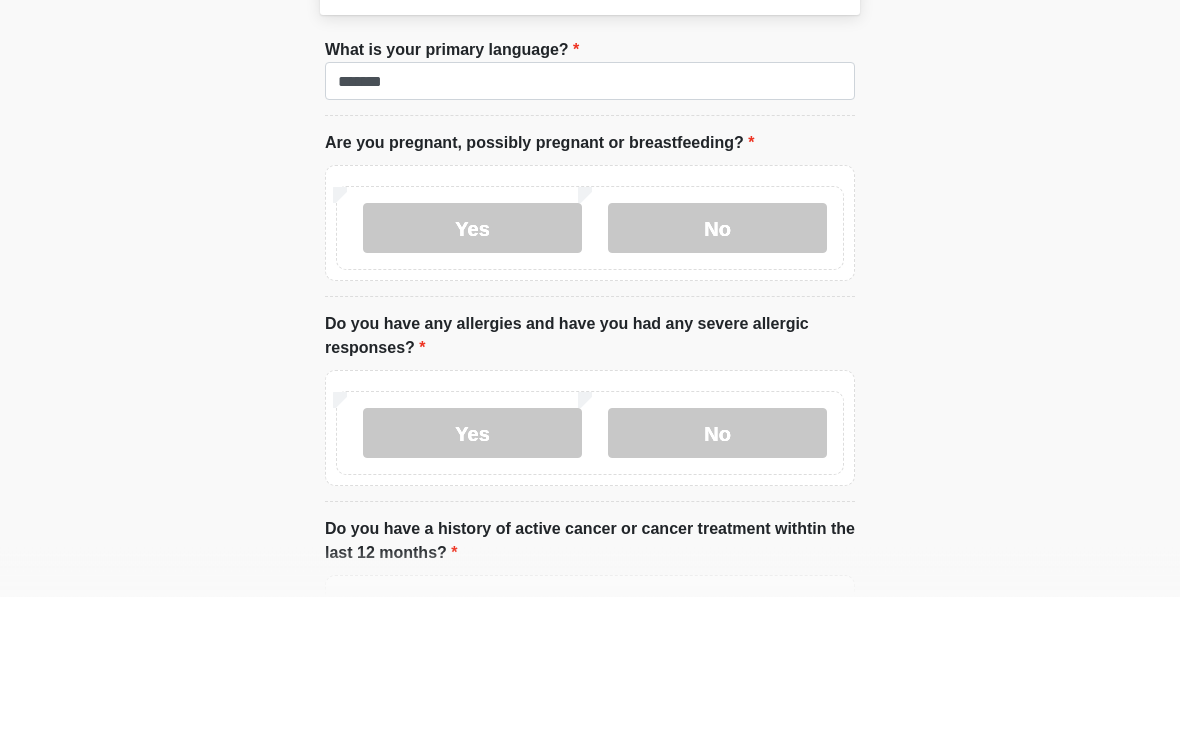 click on "No" at bounding box center (717, 378) 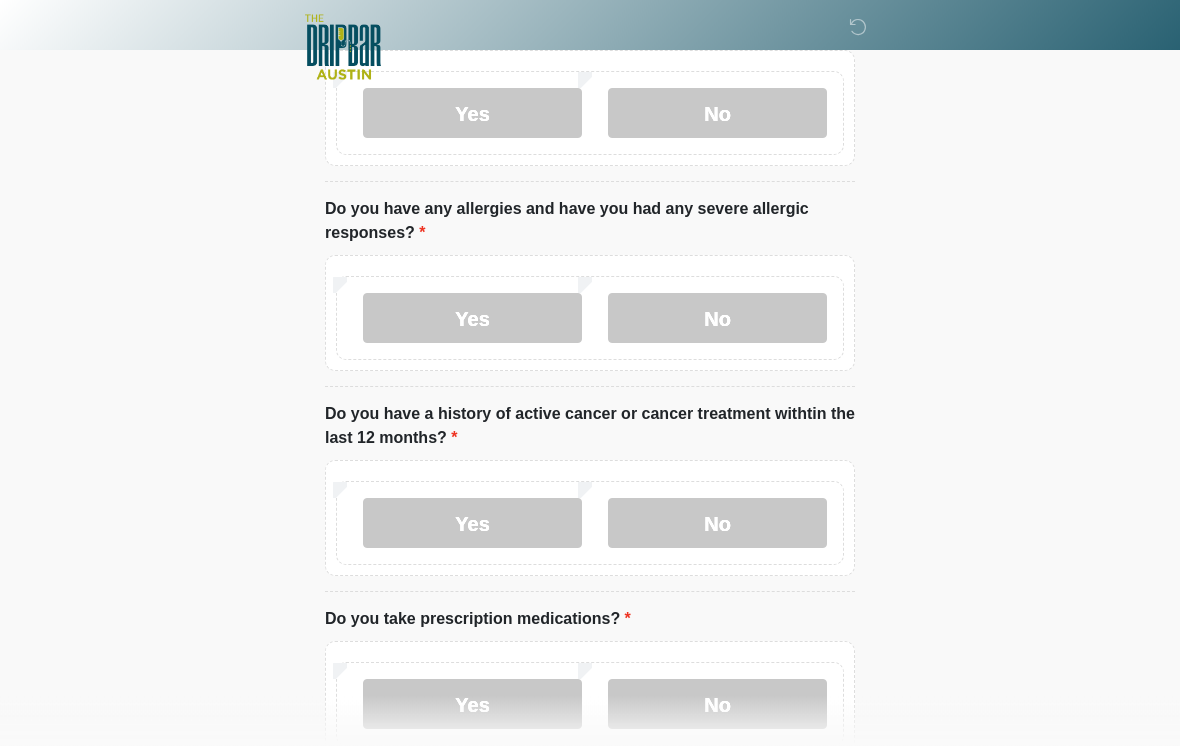 scroll, scrollTop: 265, scrollLeft: 0, axis: vertical 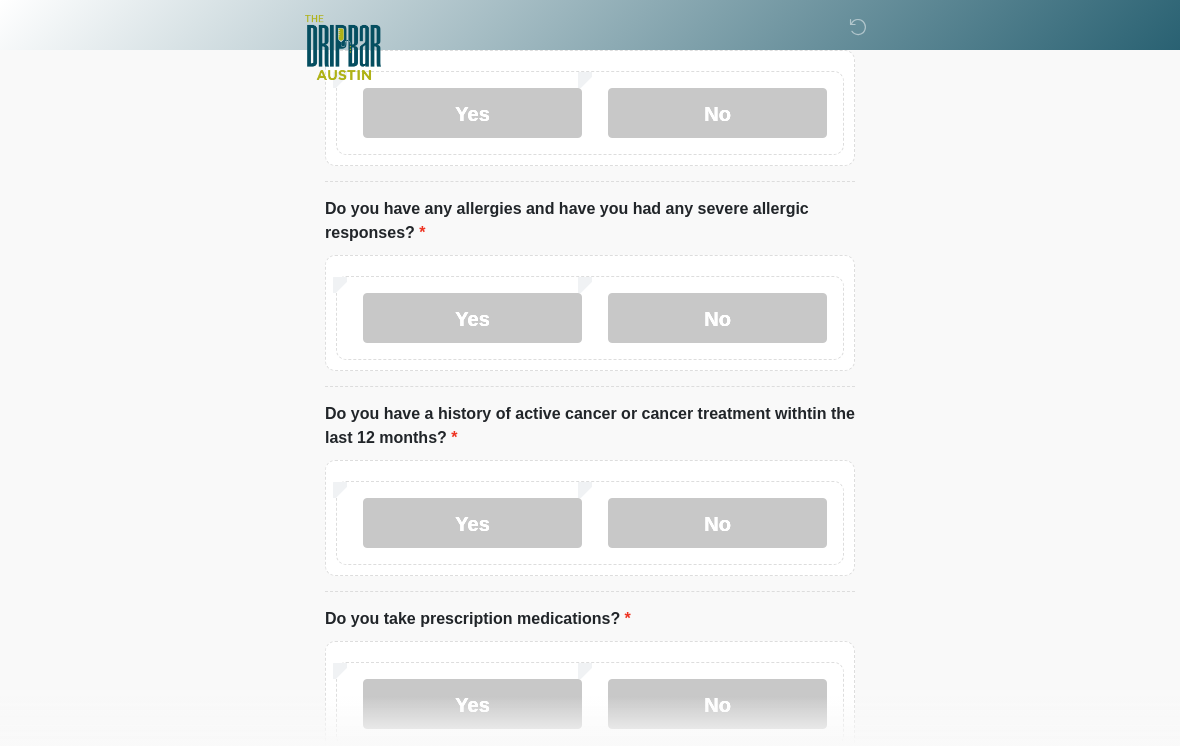 click on "No" at bounding box center (717, 318) 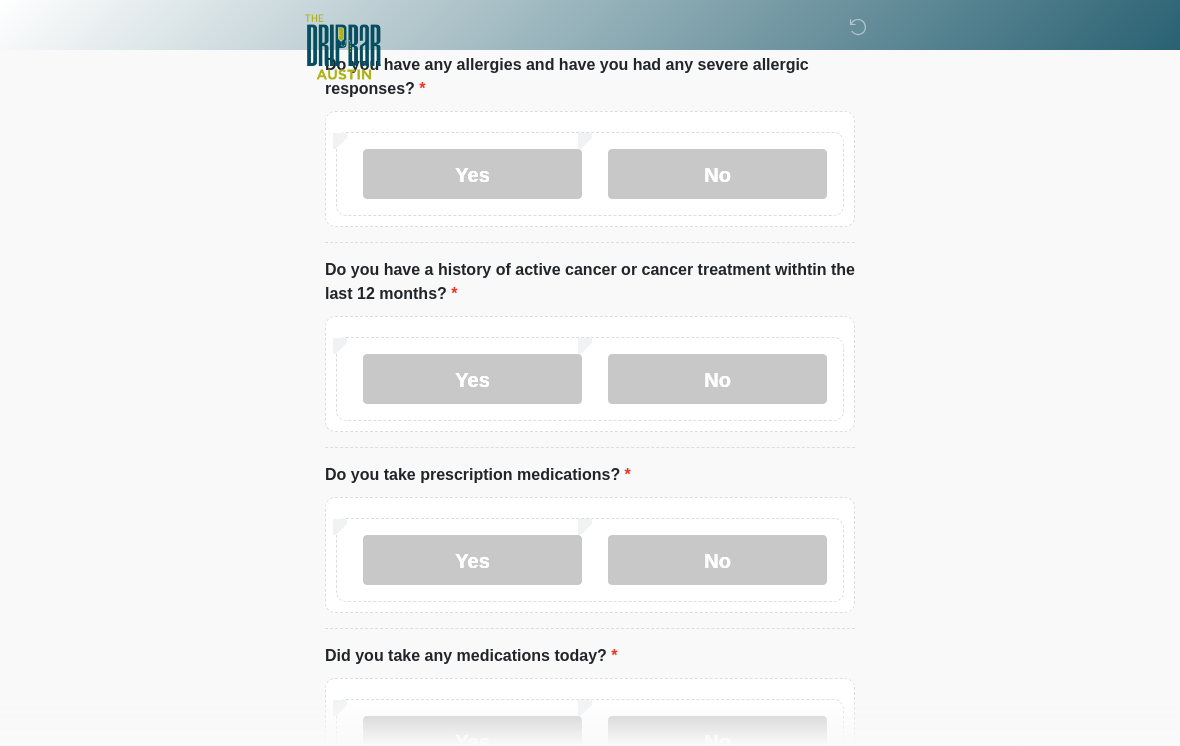 scroll, scrollTop: 412, scrollLeft: 0, axis: vertical 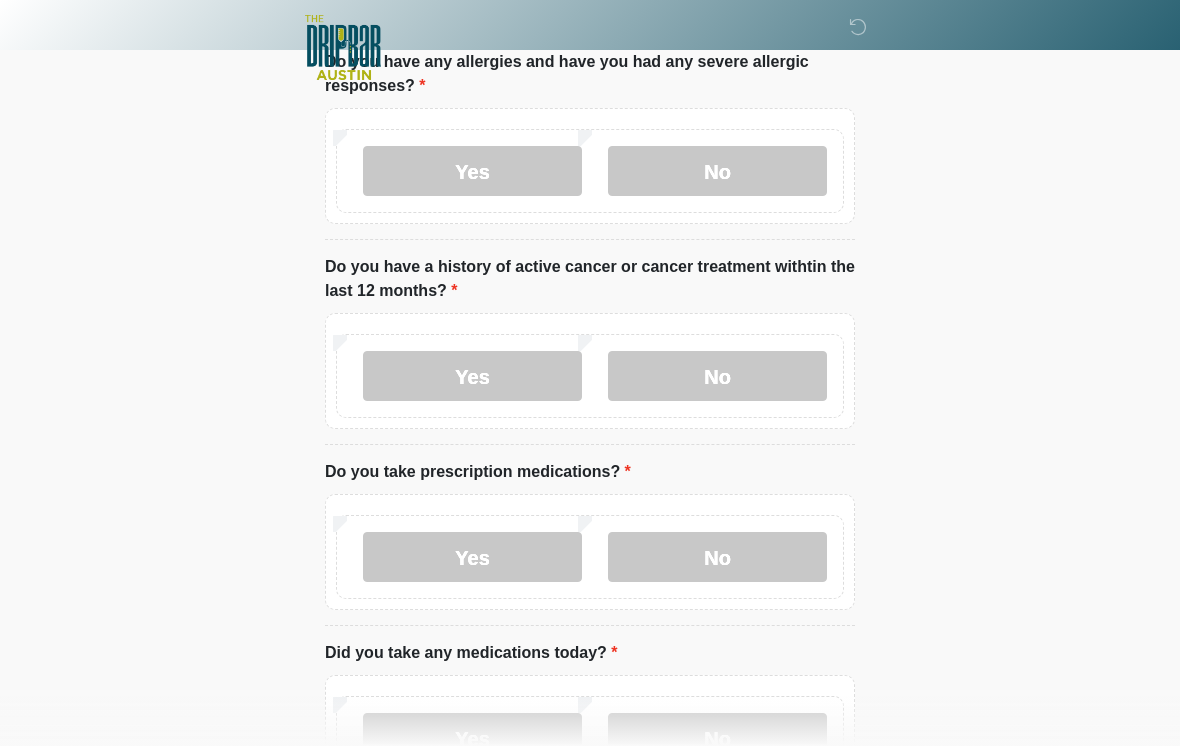 click on "No" at bounding box center (717, 376) 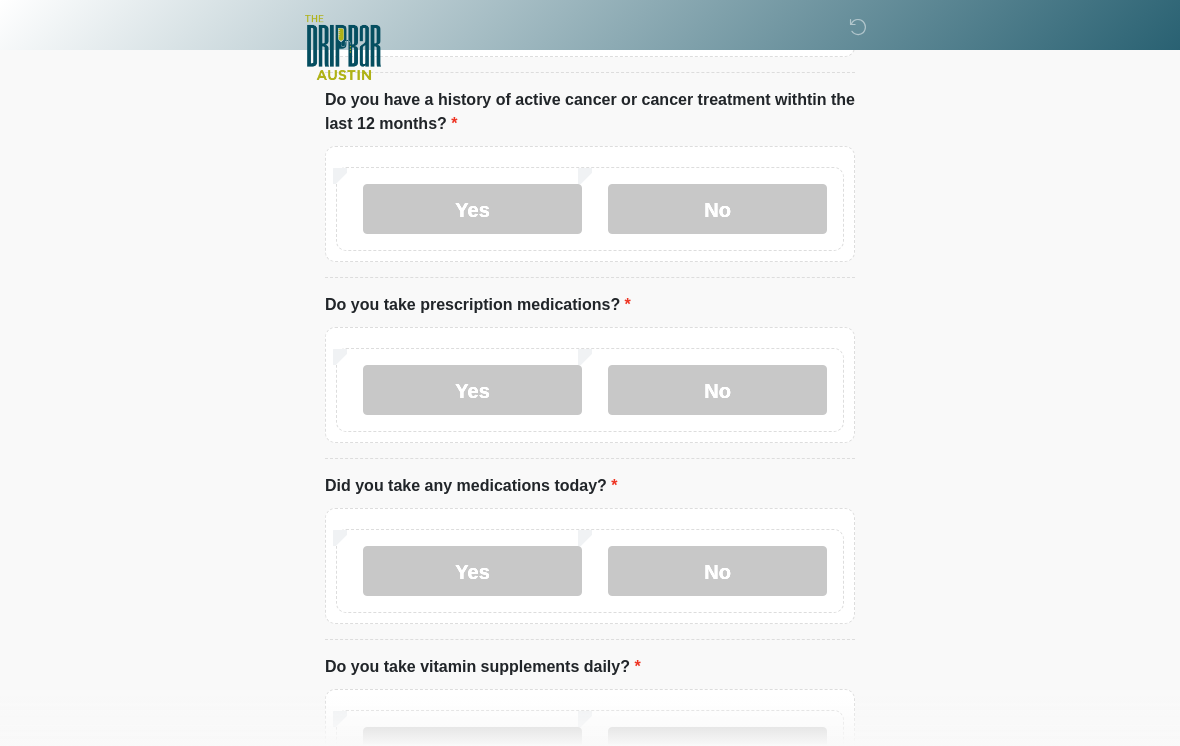 scroll, scrollTop: 582, scrollLeft: 0, axis: vertical 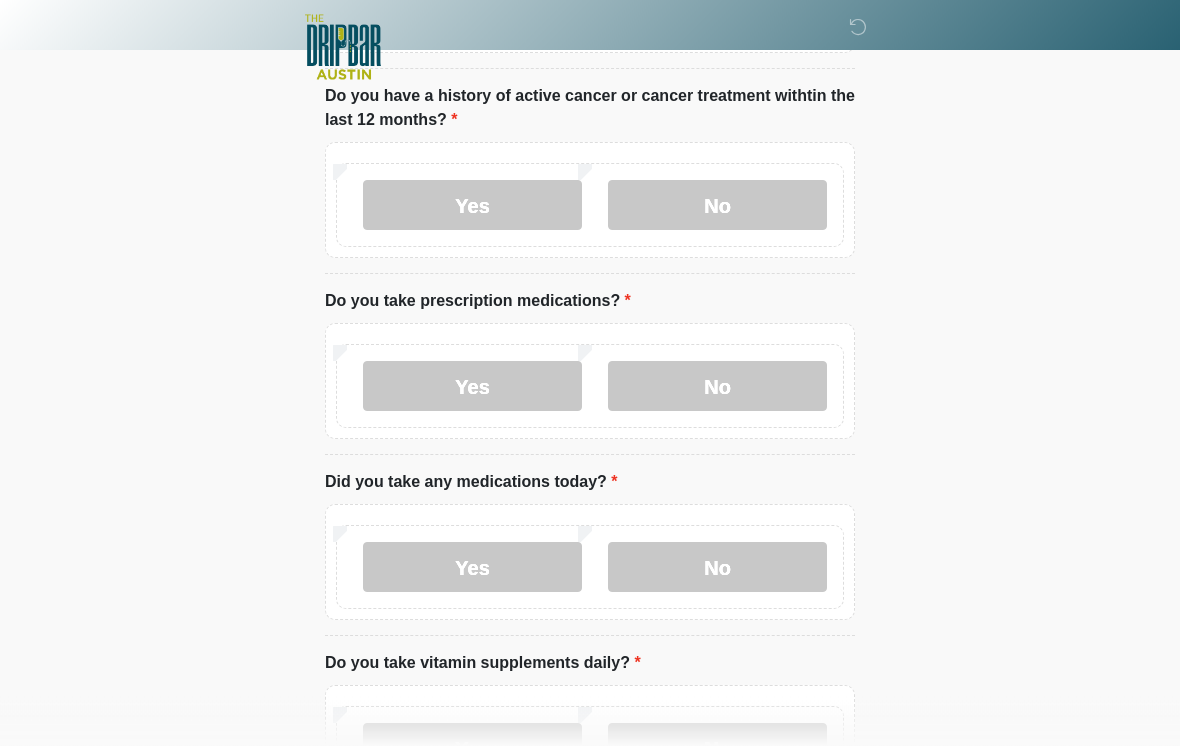 click on "Yes" at bounding box center (472, 387) 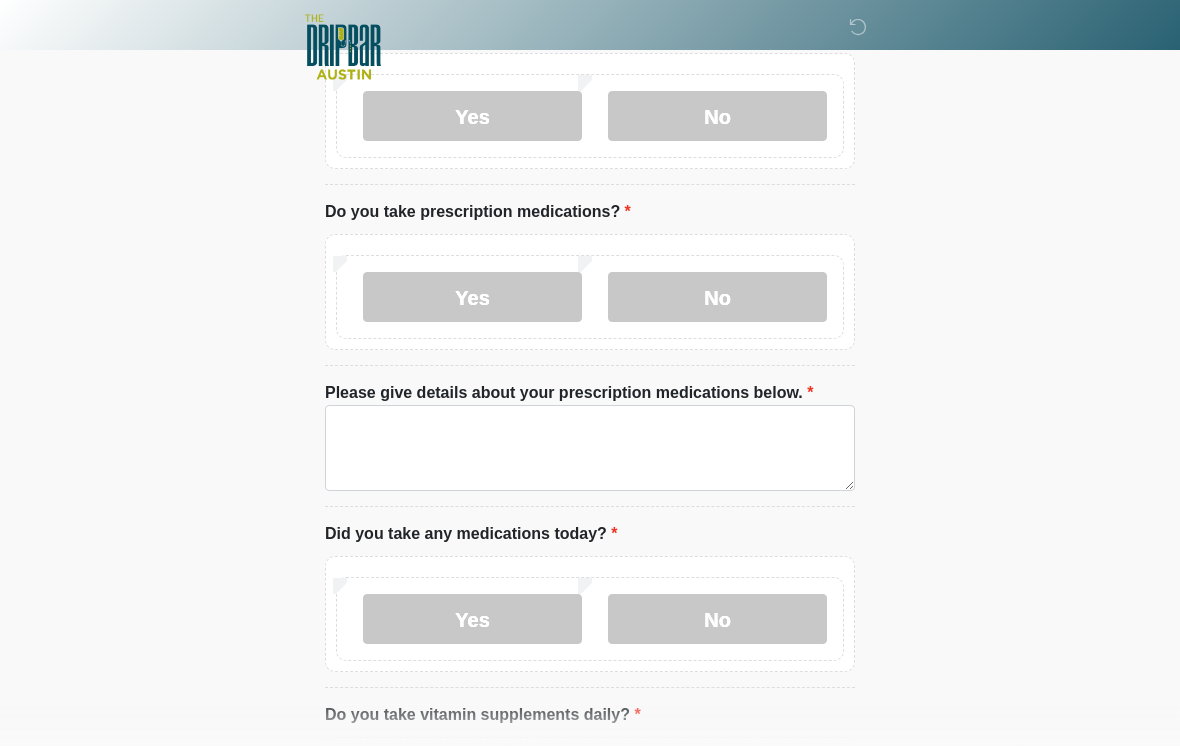 scroll, scrollTop: 677, scrollLeft: 0, axis: vertical 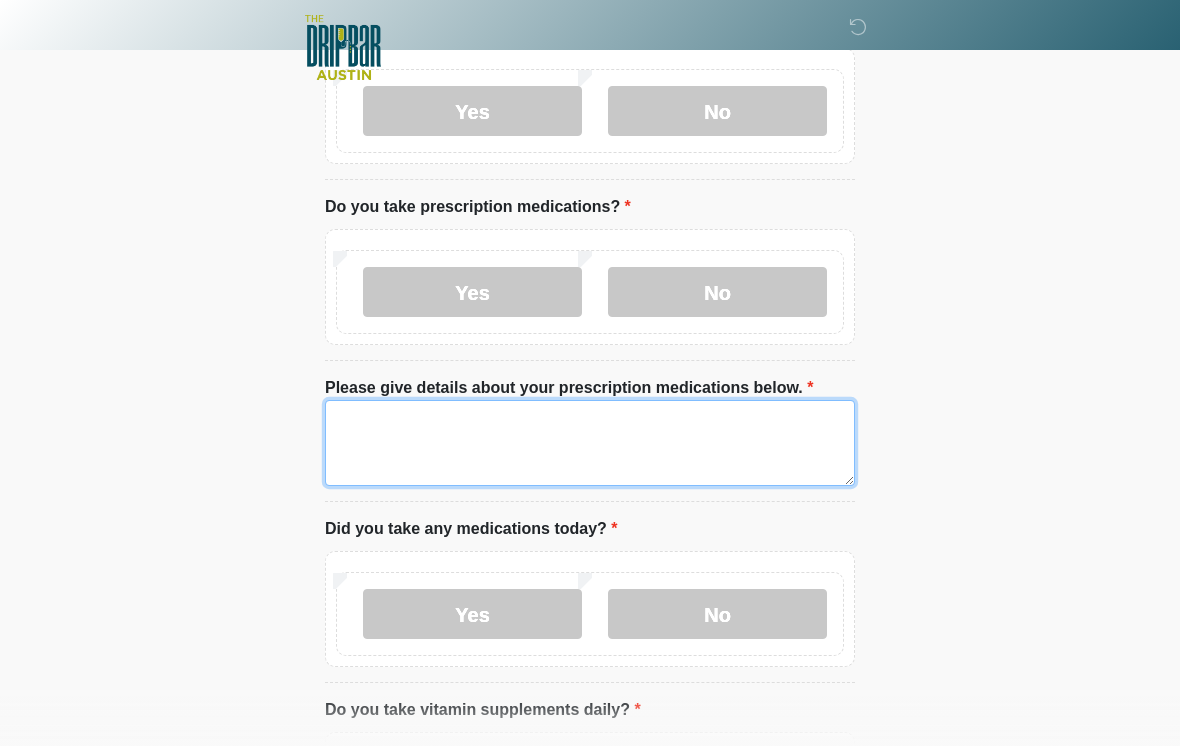 click on "Please give details about your prescription medications below." at bounding box center (590, 443) 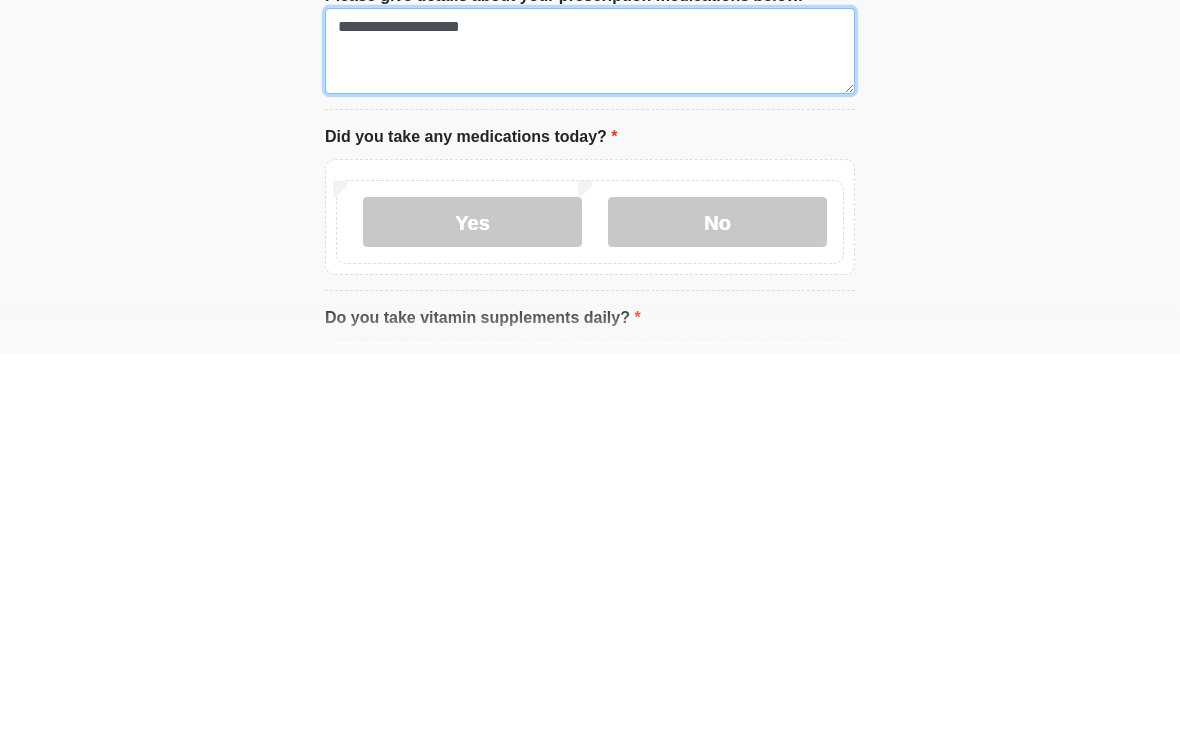 type on "**********" 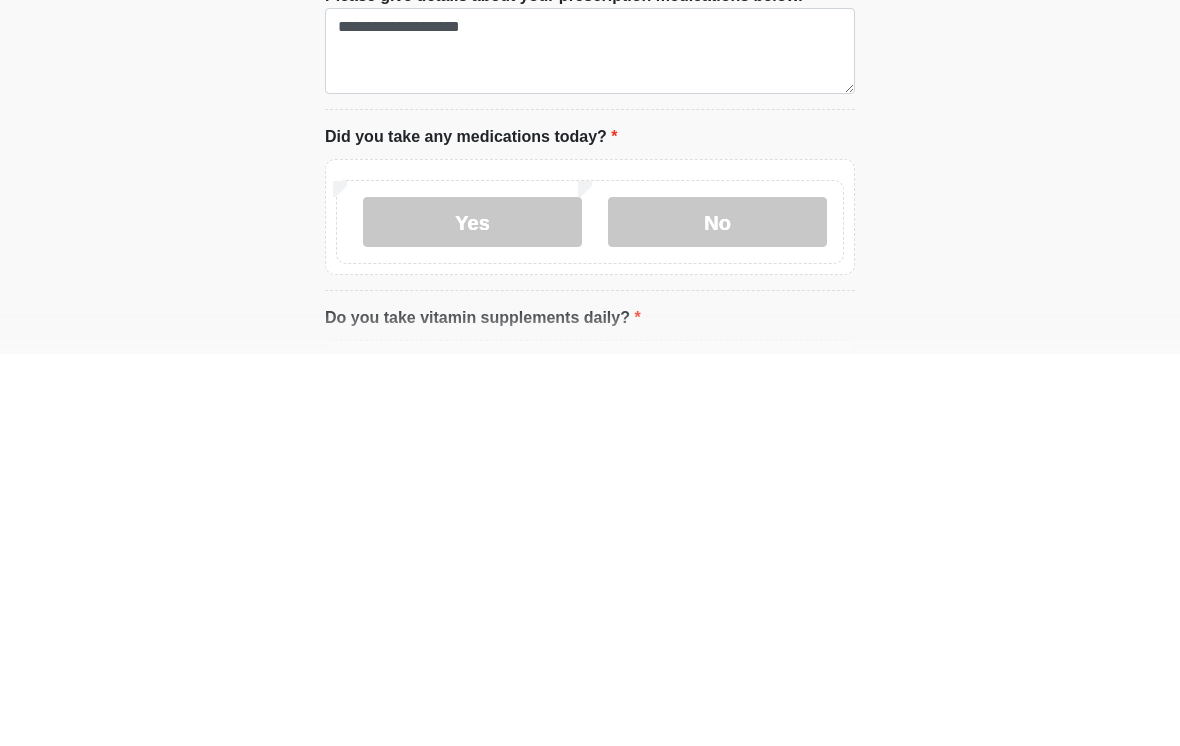 click on "Yes" at bounding box center (472, 614) 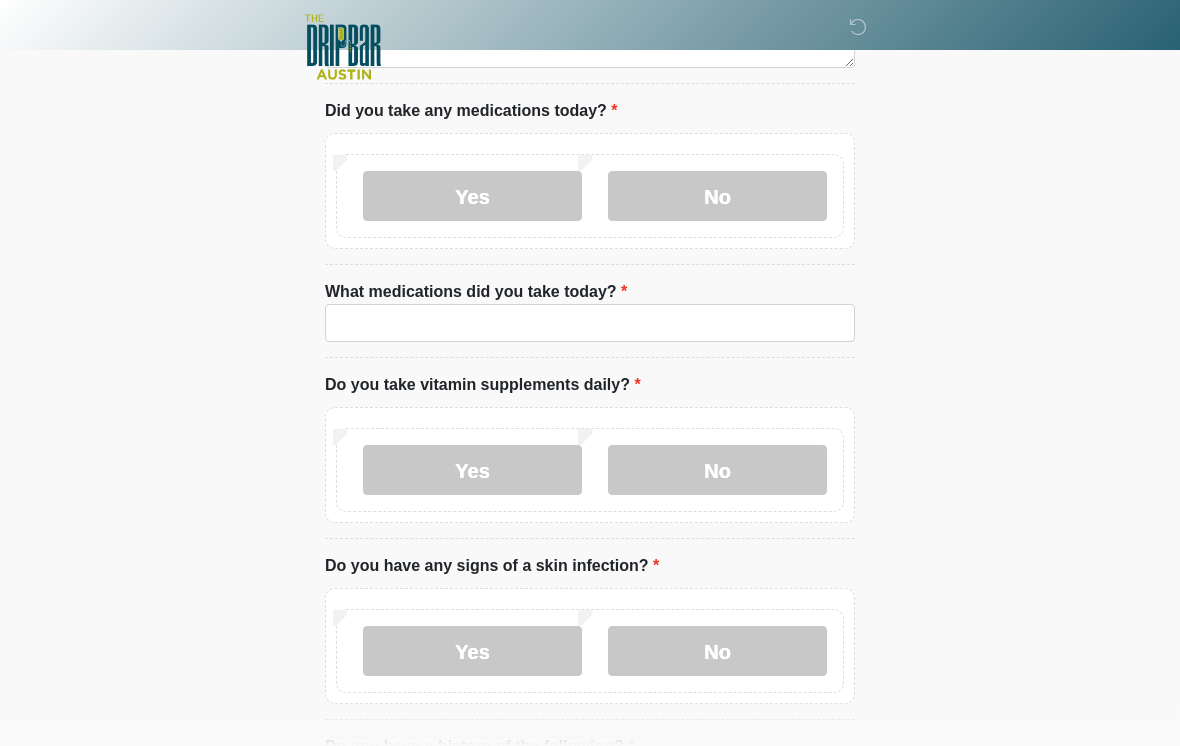 scroll, scrollTop: 1102, scrollLeft: 0, axis: vertical 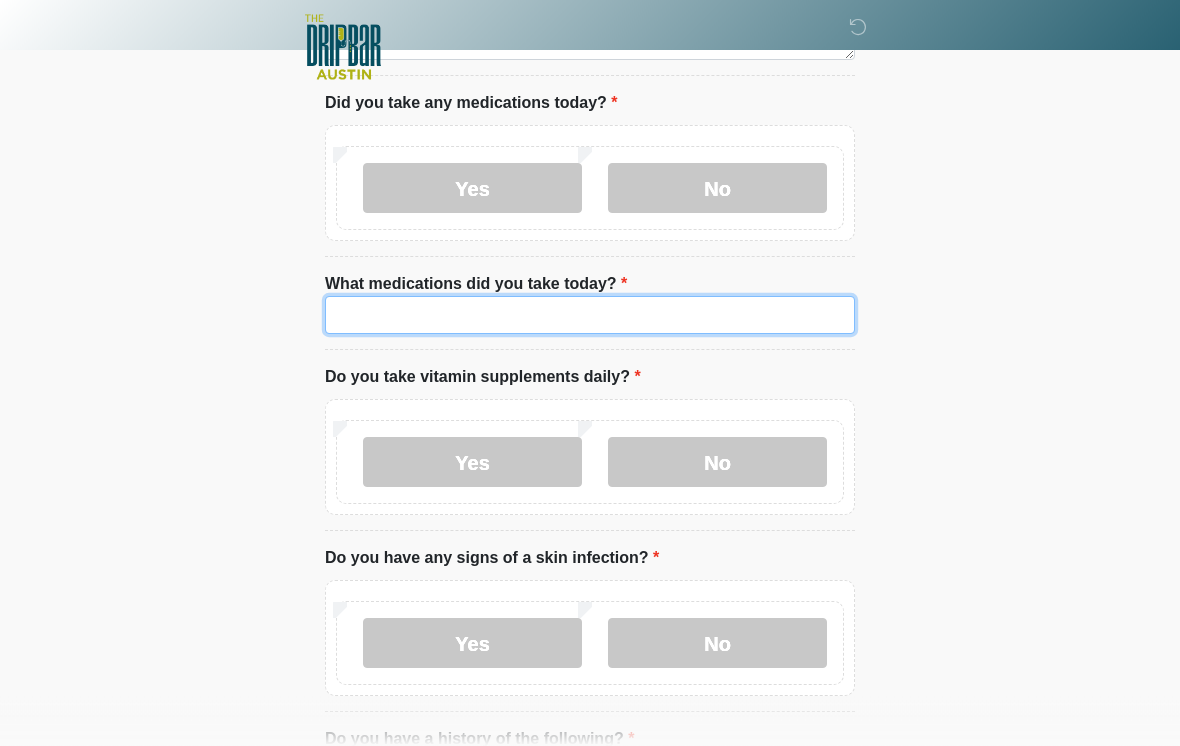 click on "What medications did you take today?" at bounding box center [590, 316] 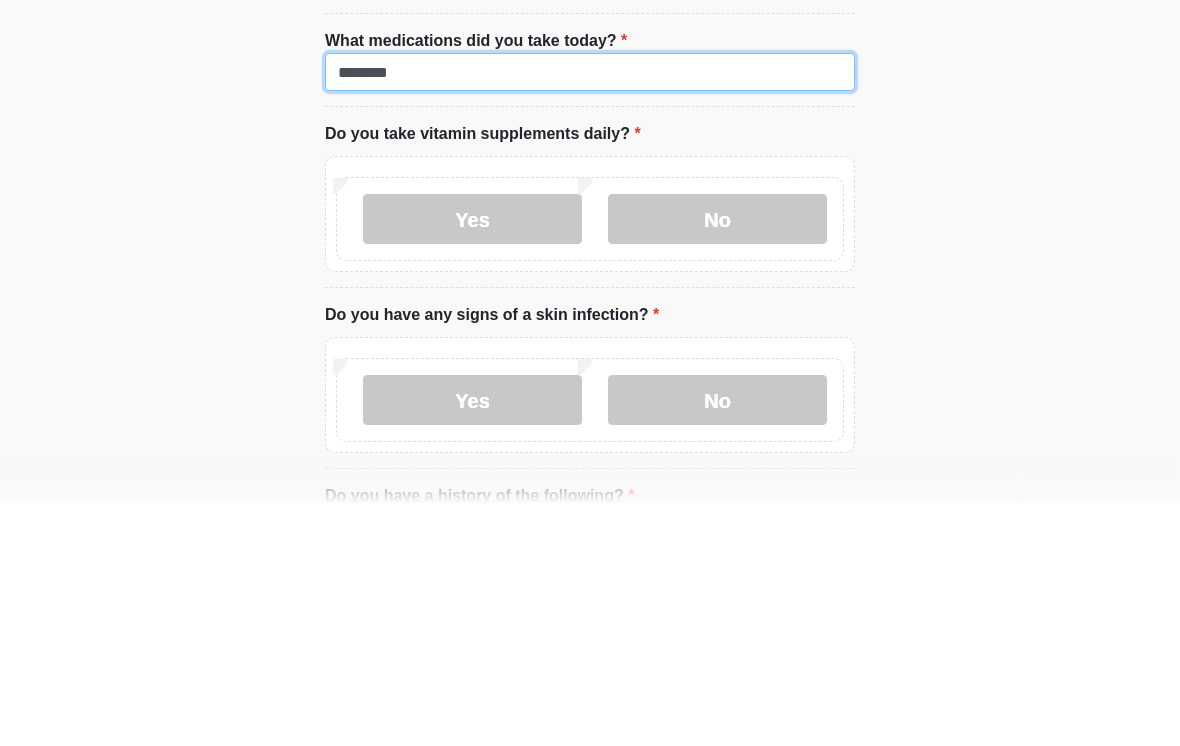 type on "********" 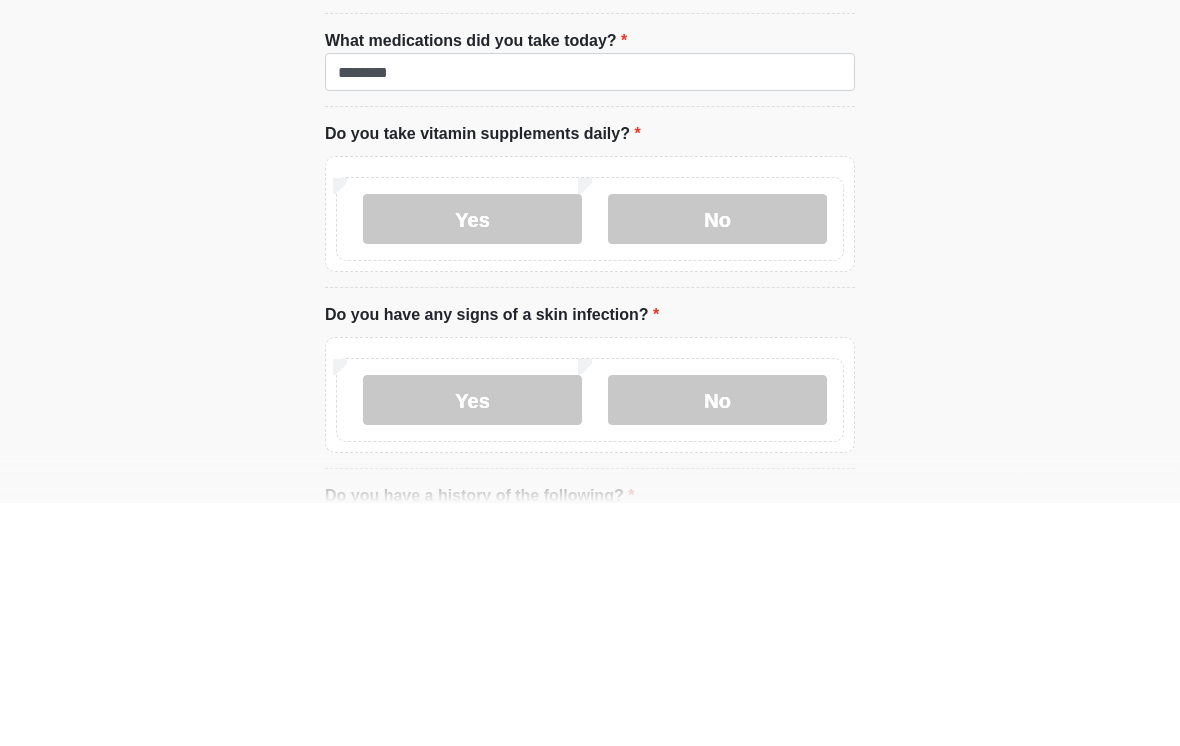 click on "No" at bounding box center (717, 463) 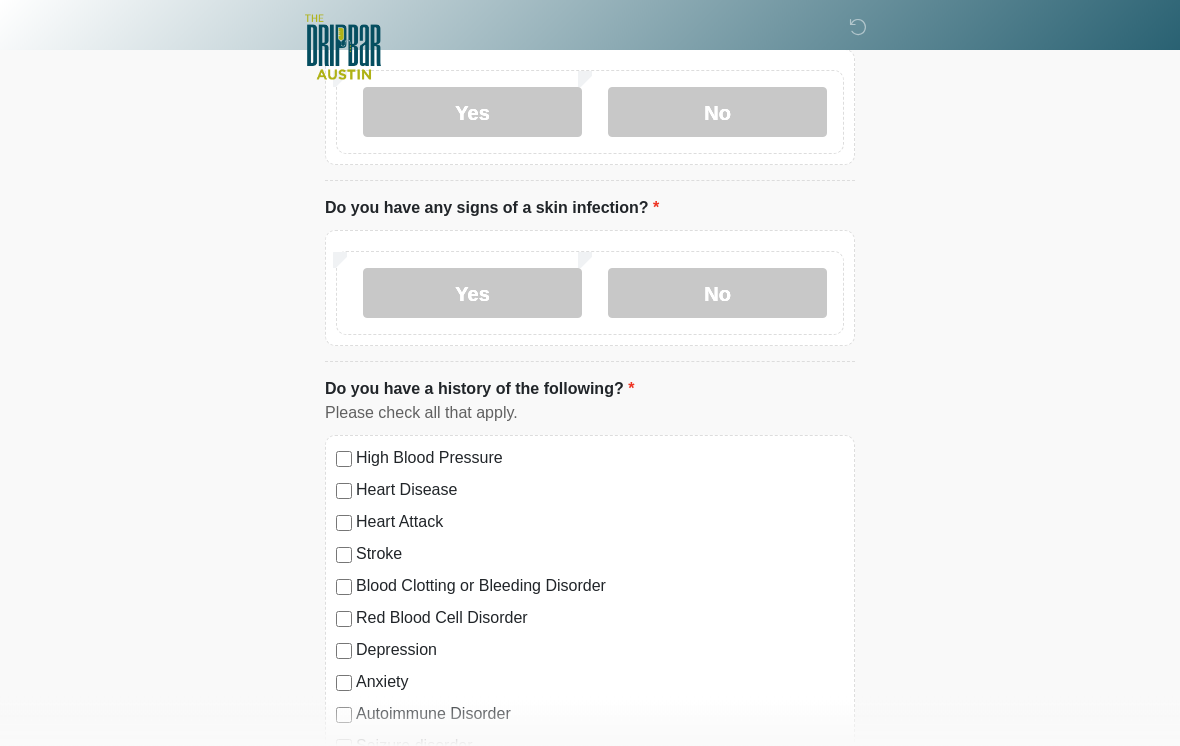 scroll, scrollTop: 1453, scrollLeft: 0, axis: vertical 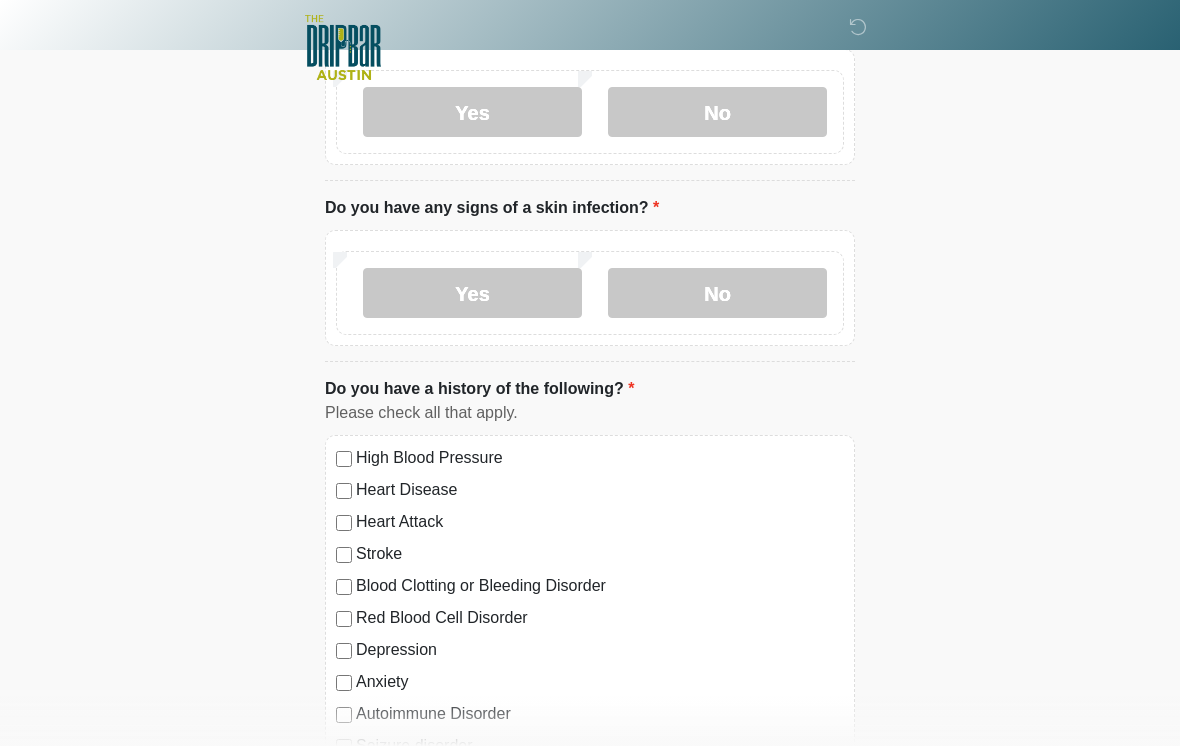 click on "No" at bounding box center [717, 293] 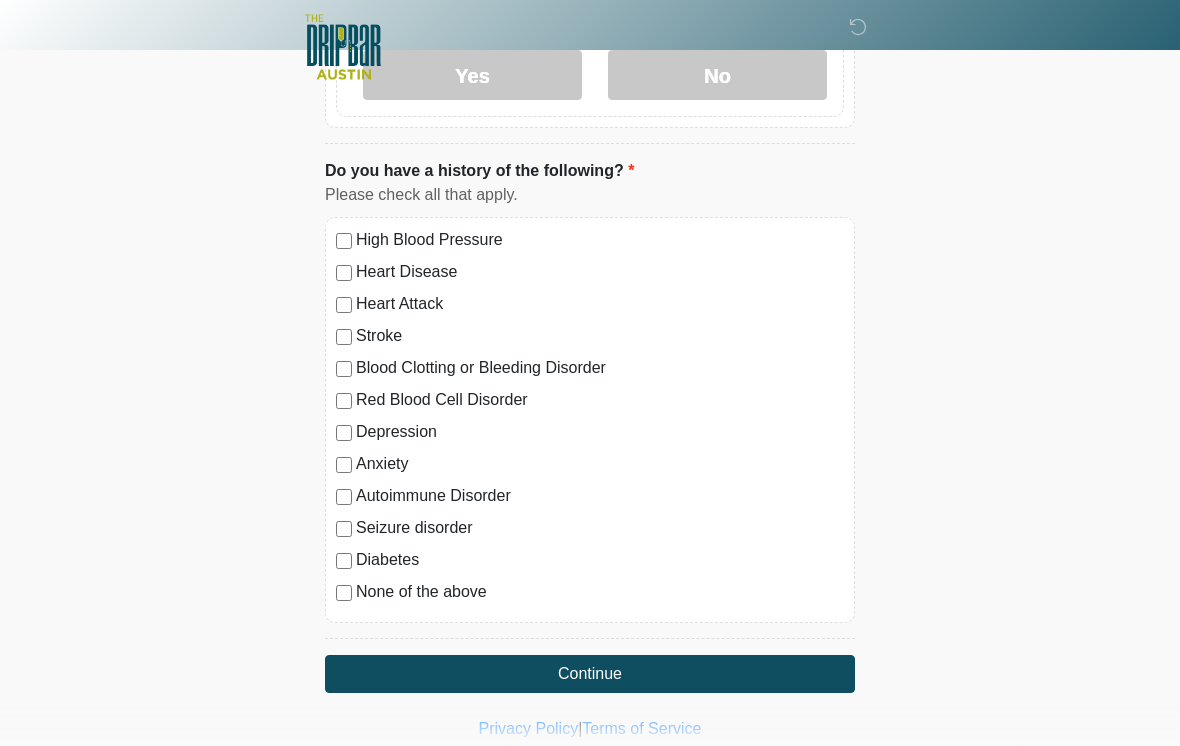 scroll, scrollTop: 1688, scrollLeft: 0, axis: vertical 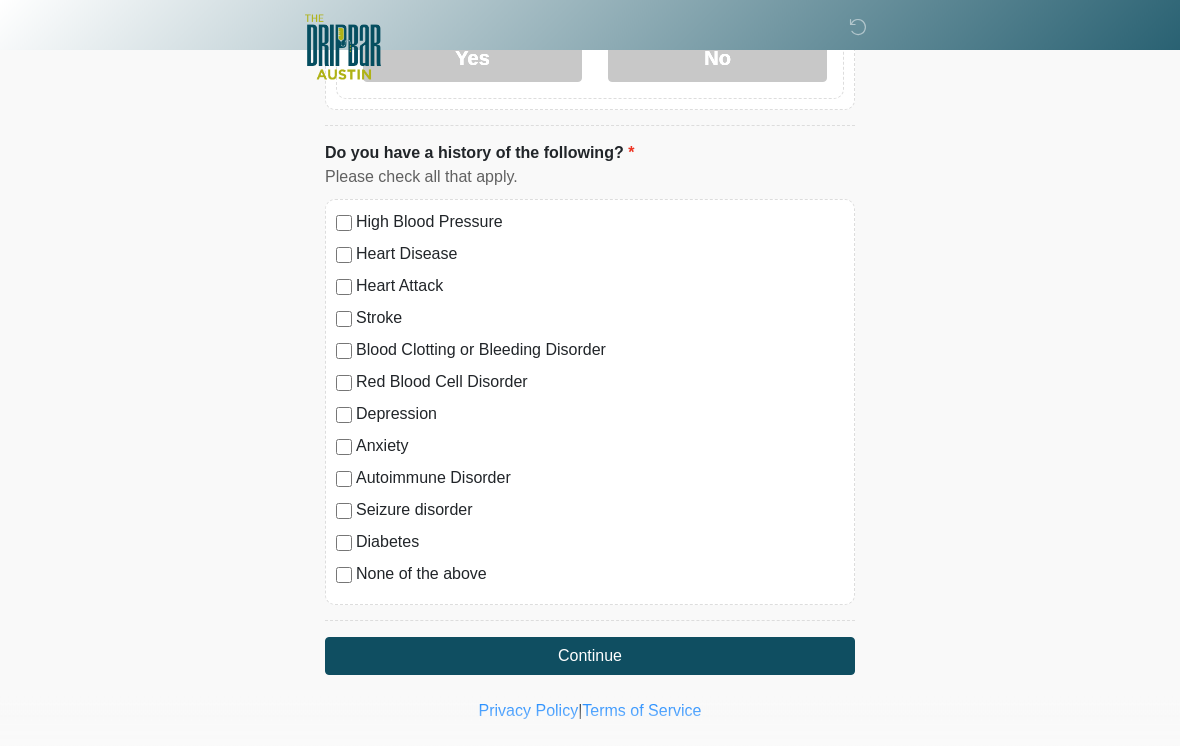 click on "None of the above" at bounding box center (600, 575) 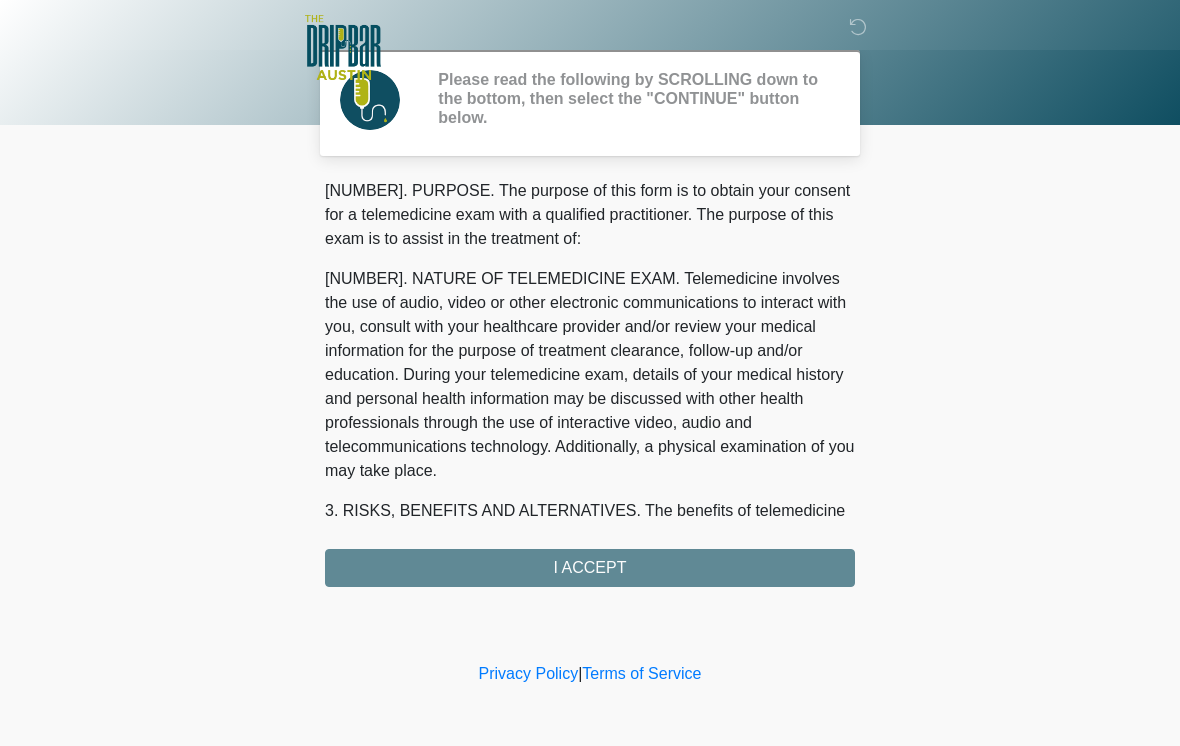 scroll, scrollTop: 0, scrollLeft: 0, axis: both 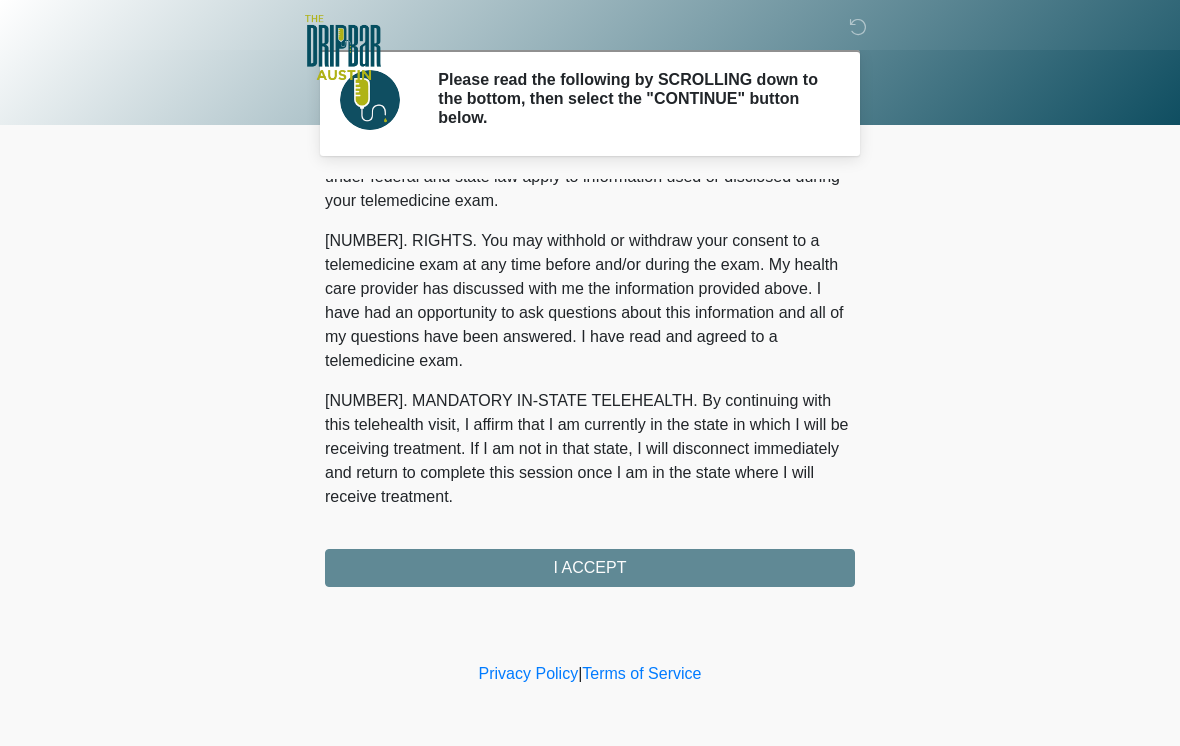 click on "[NUMBER]. PURPOSE. The purpose of this form is to obtain your consent for a telemedicine exam with a qualified practitioner. The purpose of this exam is to assist in the treatment of: [NUMBER]. NATURE OF TELEMEDICINE EXAM. Telemedicine involves the use of audio, video or other electronic communications to interact with you, consult with your healthcare provider and/or review your medical information for the purpose of treatment clearance, follow-up and/or education. During your telemedicine exam, details of your medical history and personal health information may be discussed with other health professionals through the use of interactive video, audio and telecommunications technology. Additionally, a physical examination of you may take place. [NUMBER]. HEALTHCARE INSTITUTION. The DRIPBaR - Austin The Domain has medical and non-medical technical personnel who may participate in the telemedicine exam to aid in the audio/video link with the qualified practitioner.
I ACCEPT" at bounding box center [590, 383] 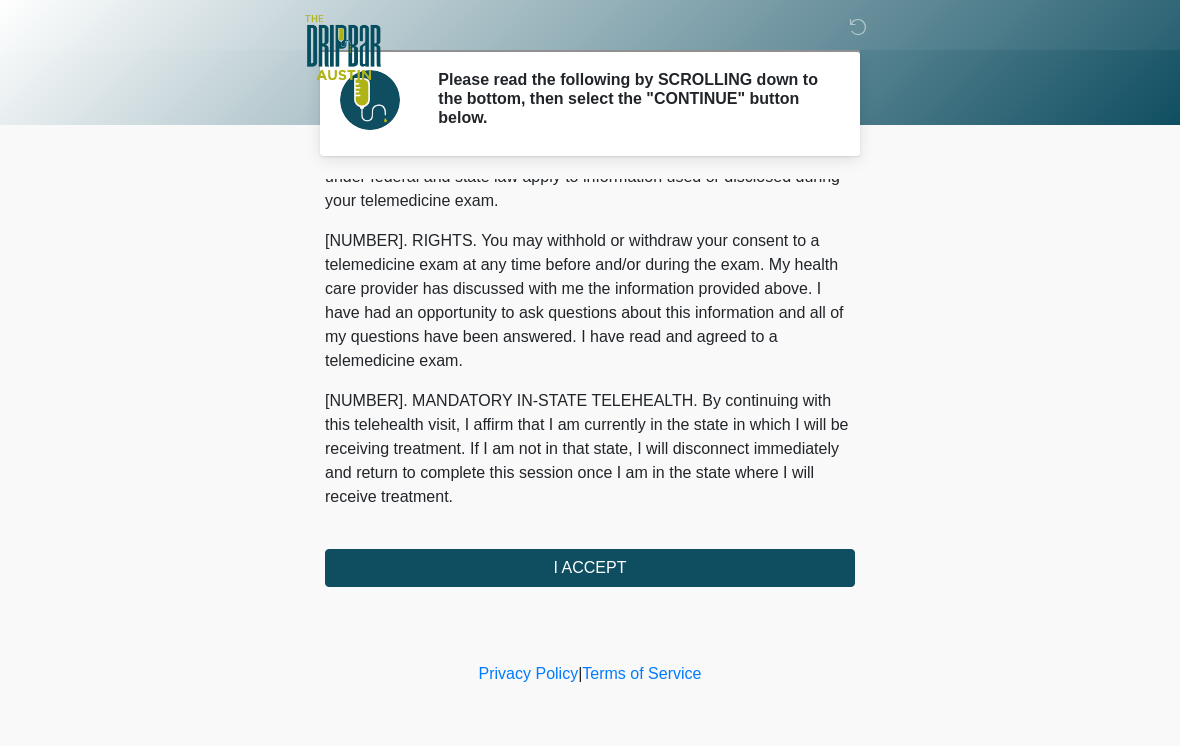 click on "I ACCEPT" at bounding box center (590, 568) 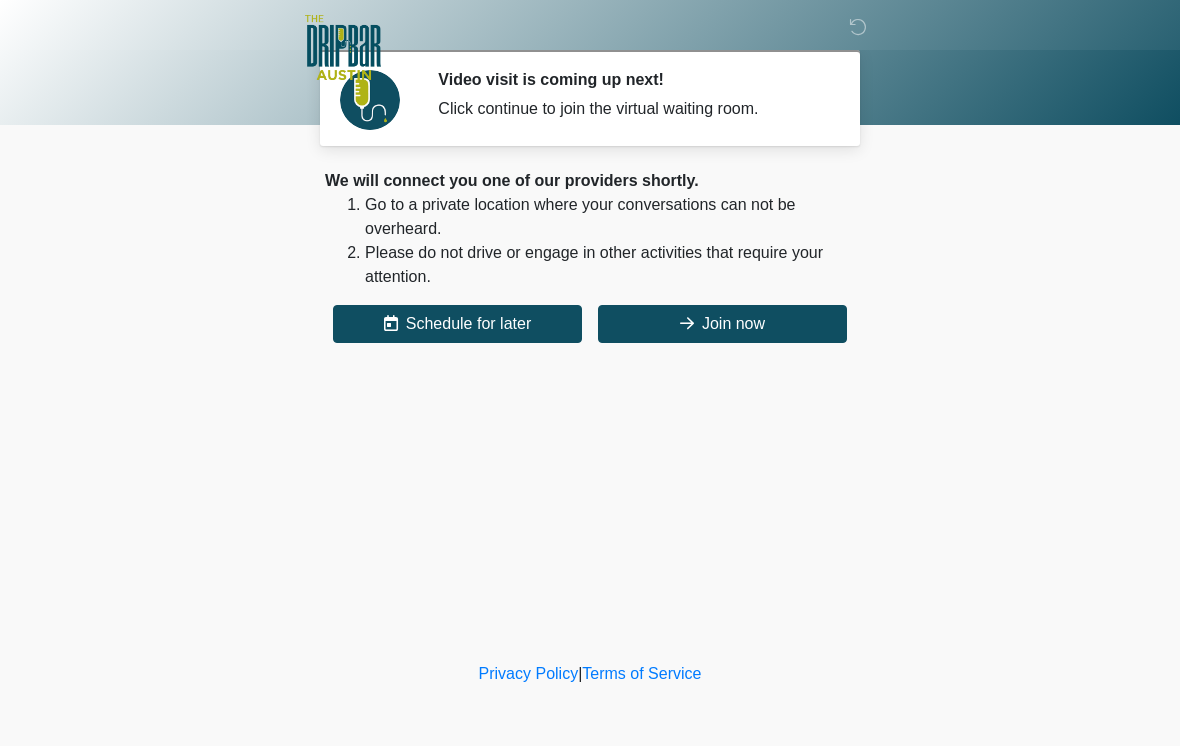 click on "Join now" at bounding box center [722, 324] 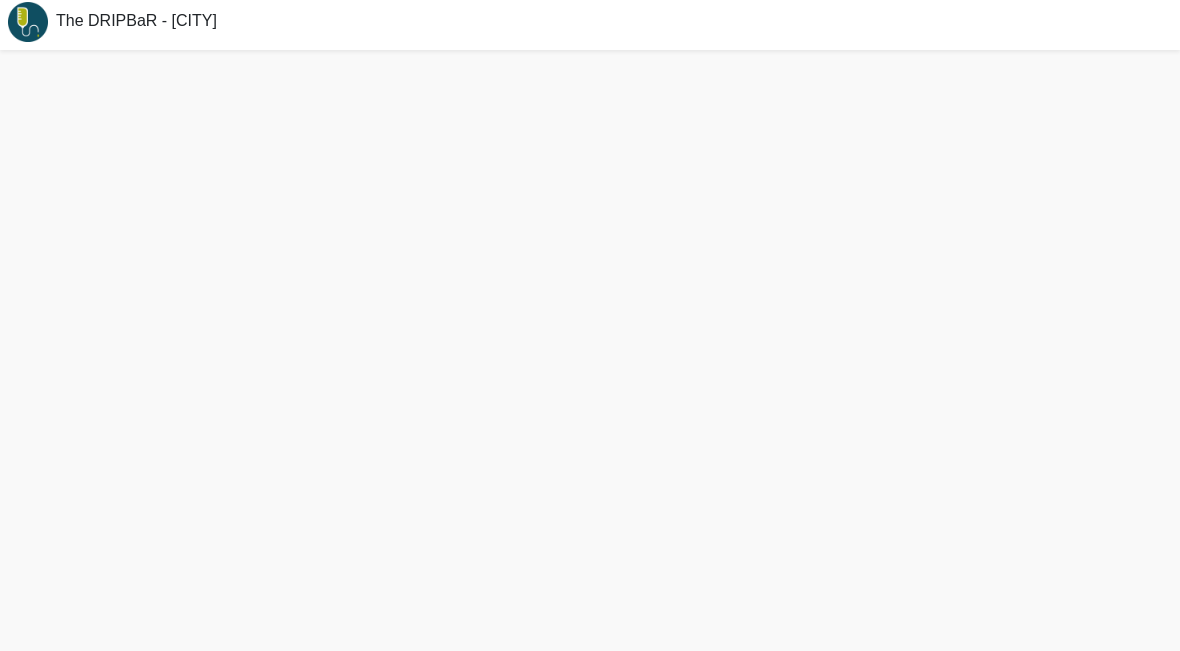 scroll, scrollTop: 0, scrollLeft: 0, axis: both 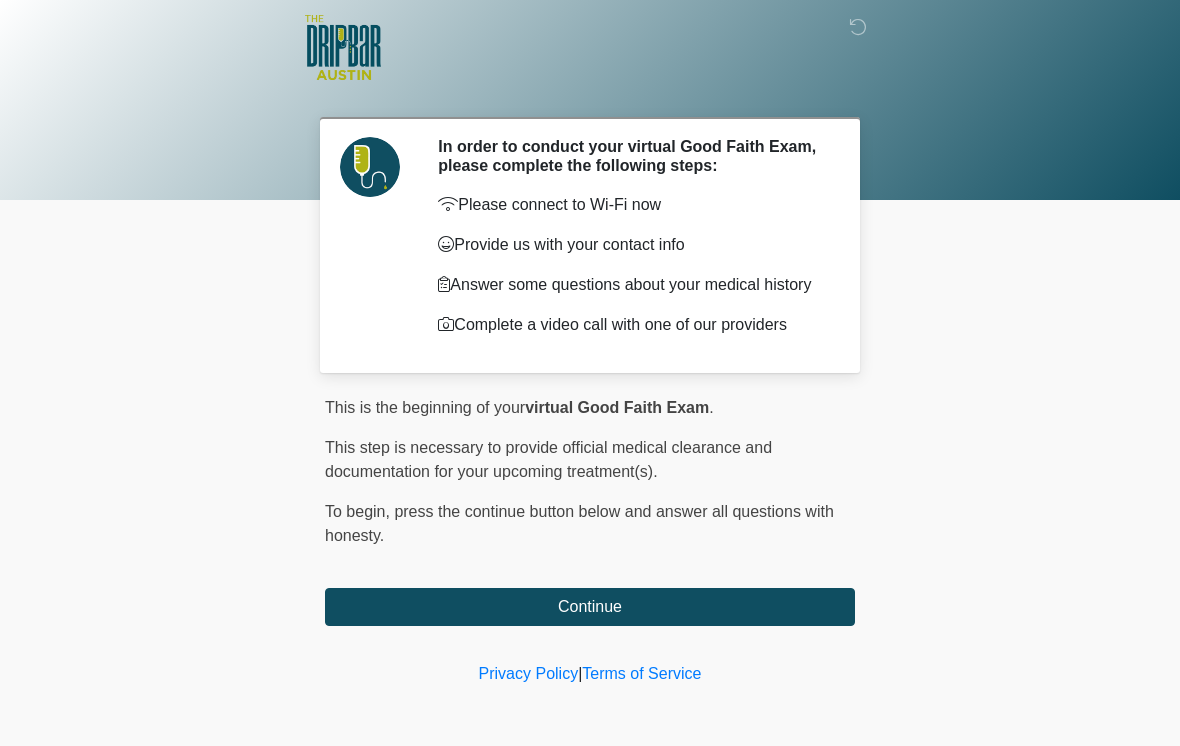 click on "This is the beginning of your  virtual Good Faith Exam .  ﻿﻿﻿﻿﻿﻿﻿﻿ This step is necessary to provide official medical clearance and documentation for your upcoming treatment(s).   ﻿﻿﻿﻿﻿﻿To begin, ﻿﻿﻿﻿﻿﻿ press the continue button below and answer all questions with honesty.
Continue" at bounding box center (590, 511) 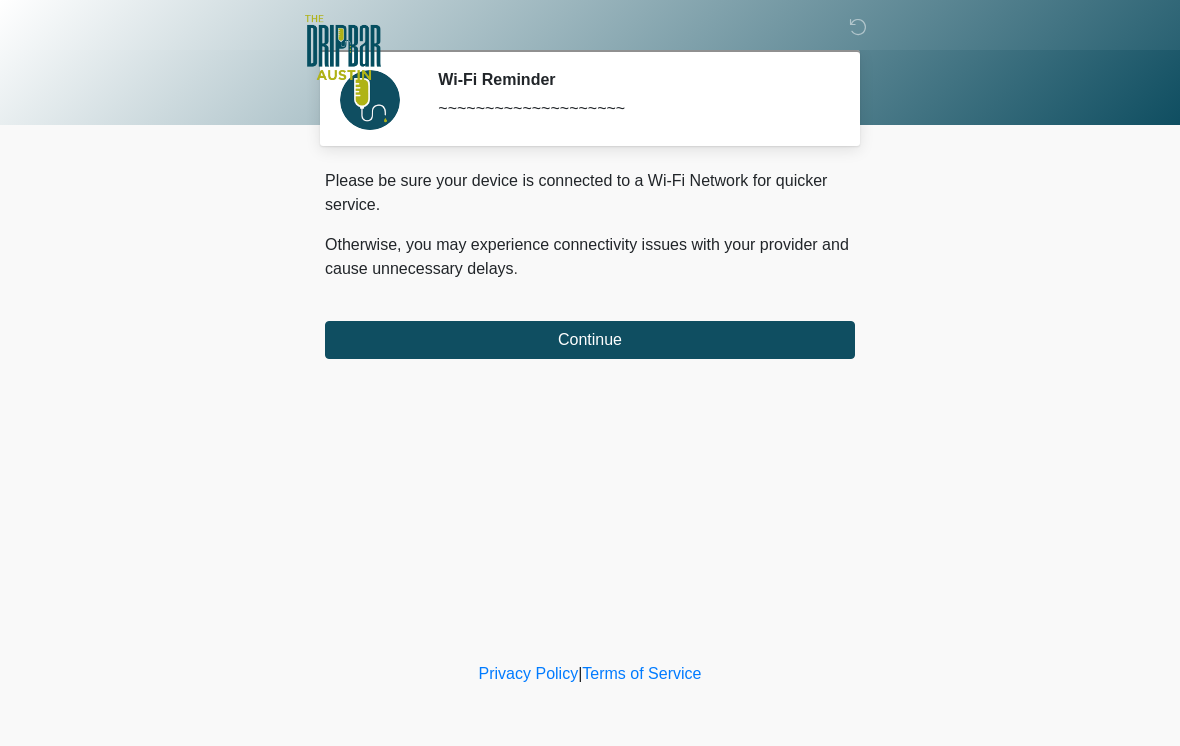 click on "Continue" at bounding box center [590, 340] 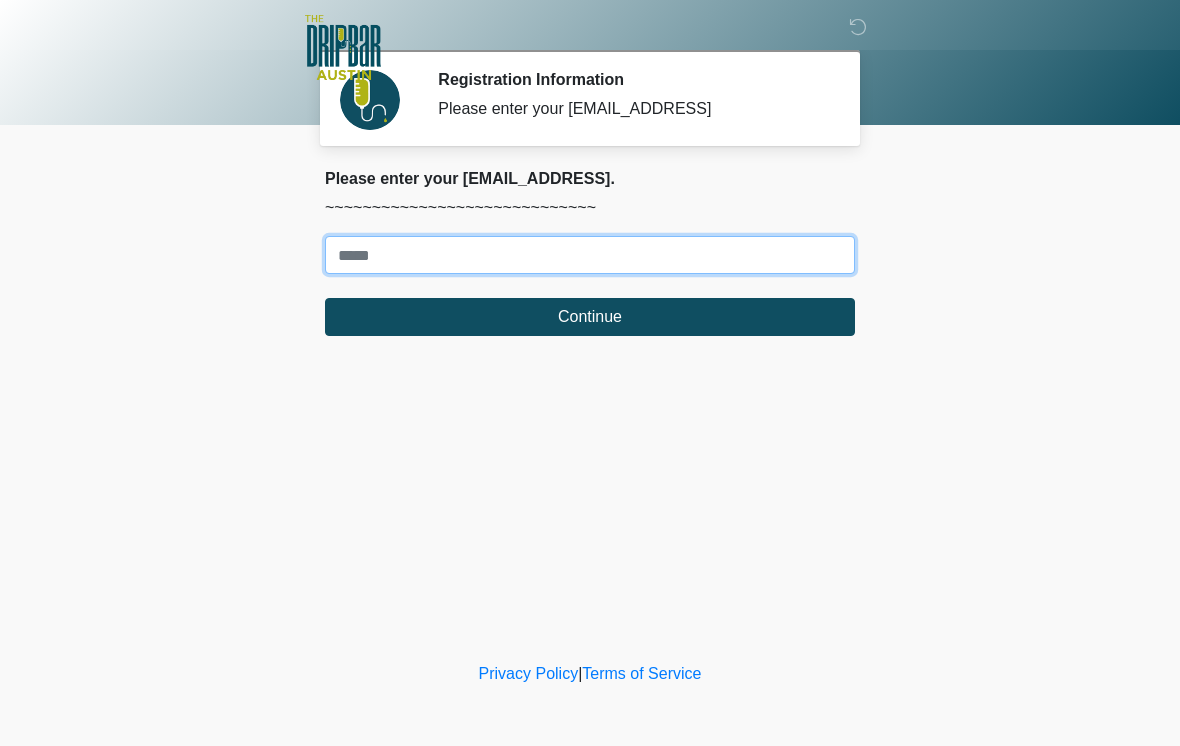 click on "Where should we email your treatment plan?" at bounding box center (590, 255) 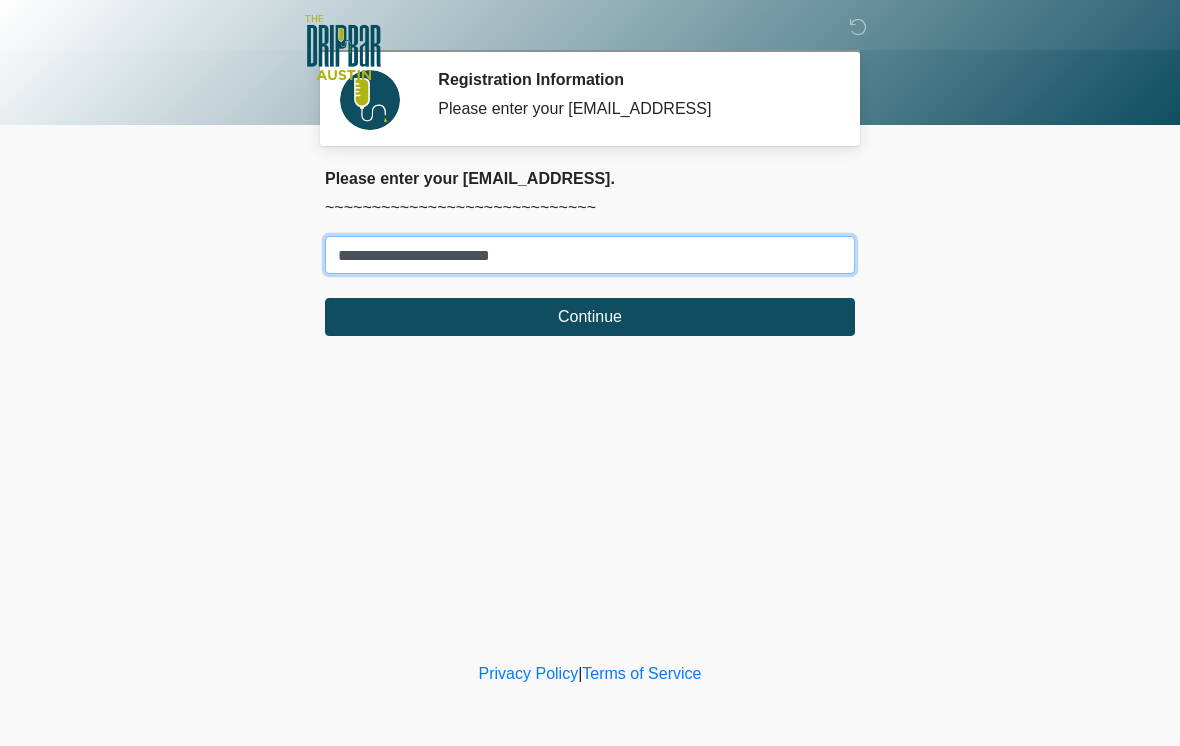 type on "**********" 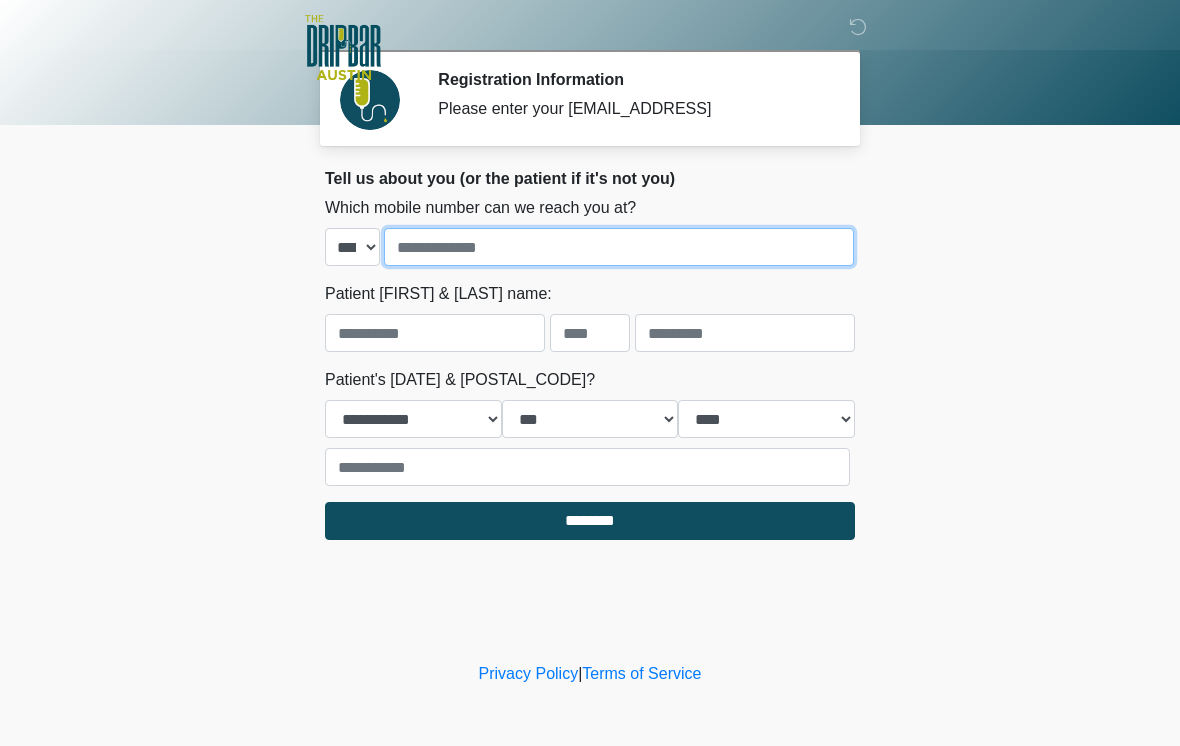 click at bounding box center (619, 247) 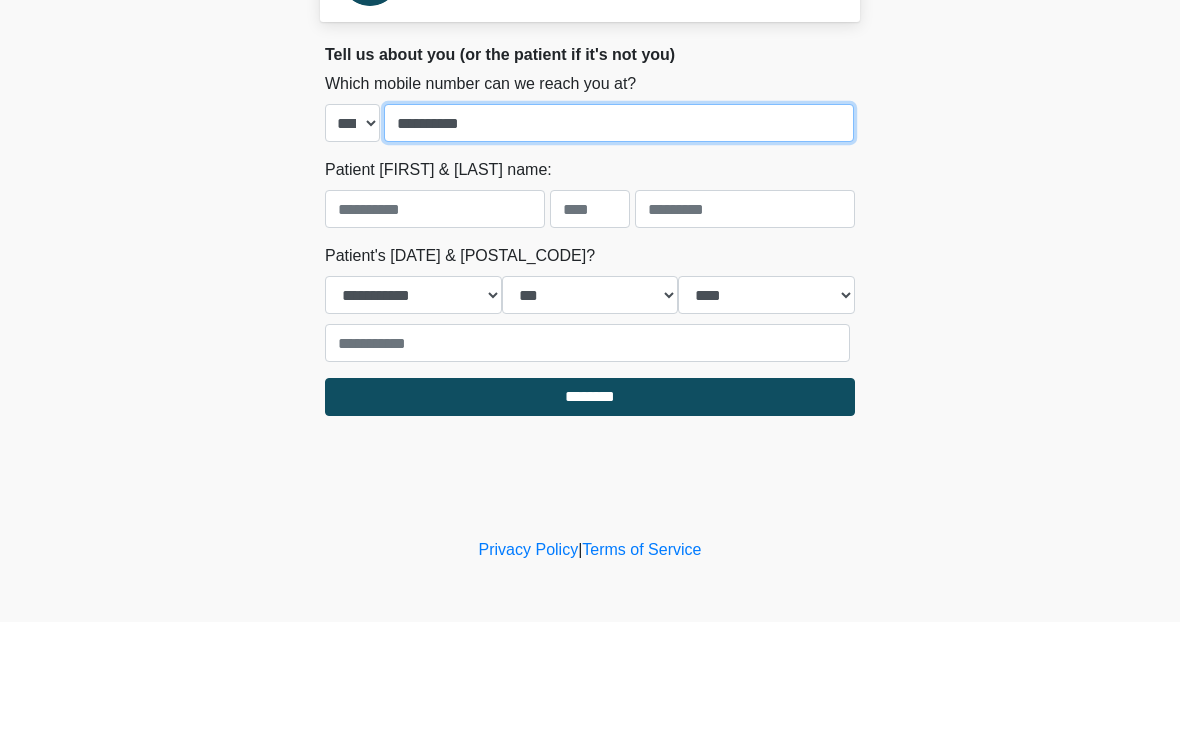 type on "**********" 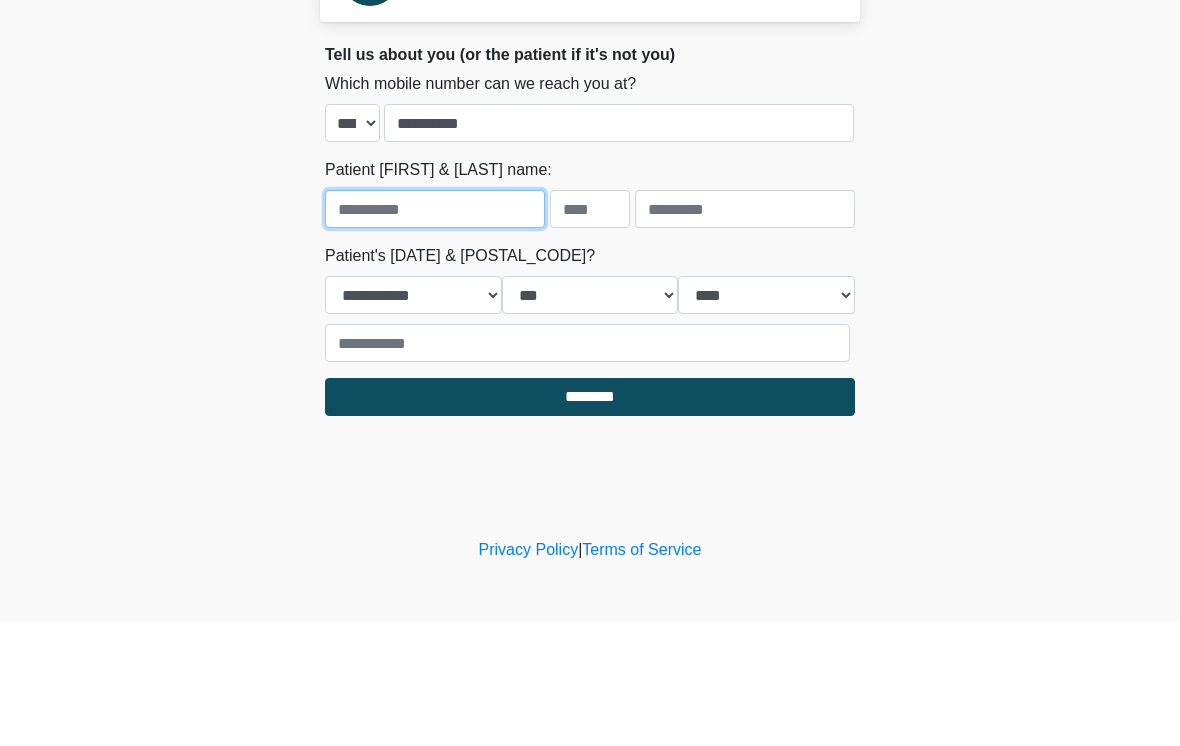 click at bounding box center [435, 333] 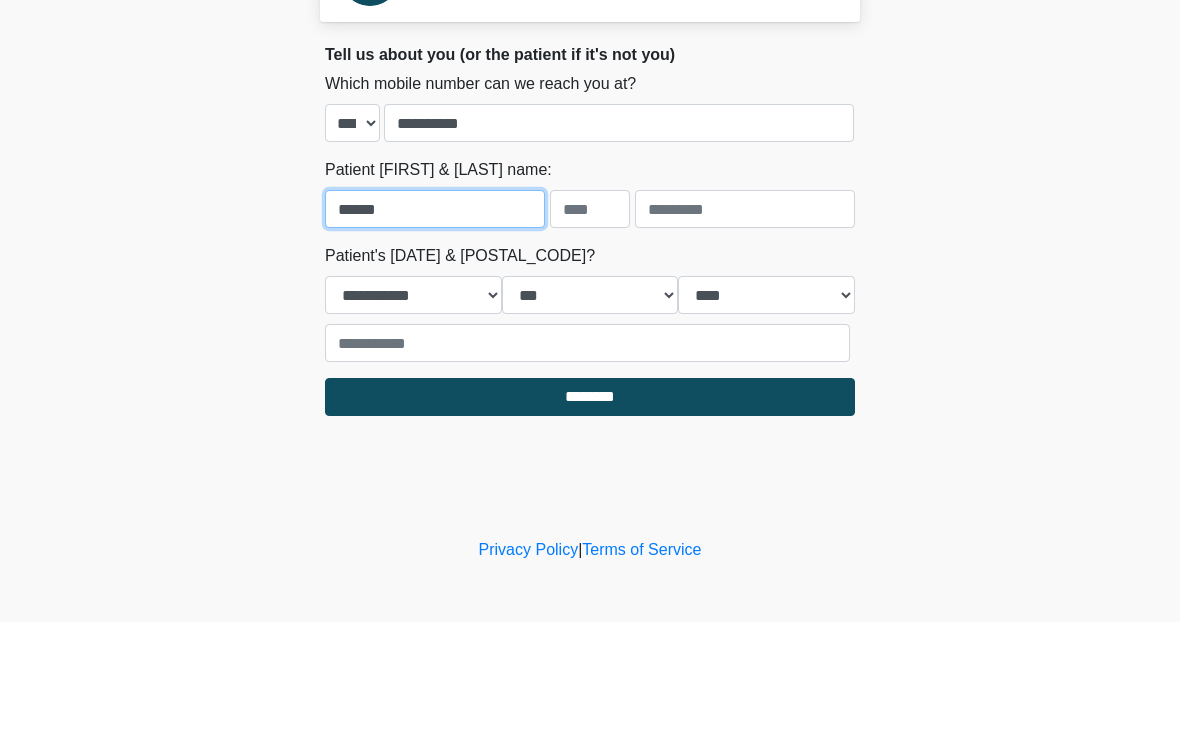 type on "******" 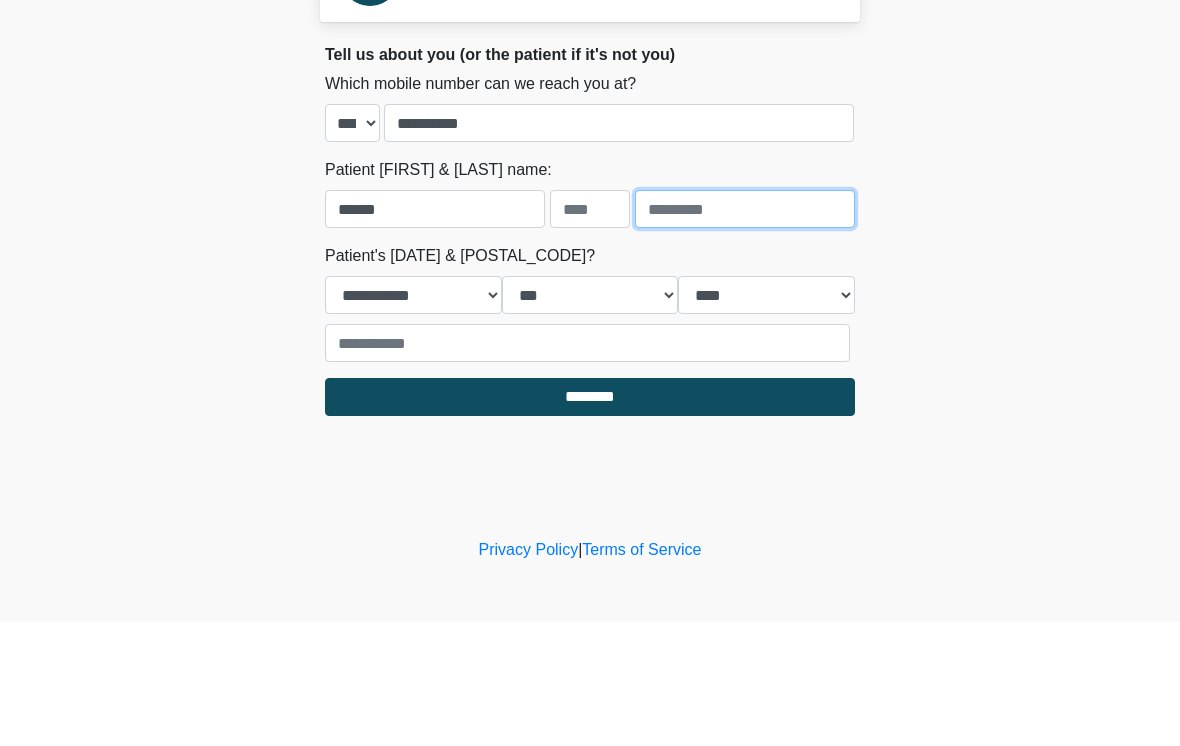 click at bounding box center (745, 333) 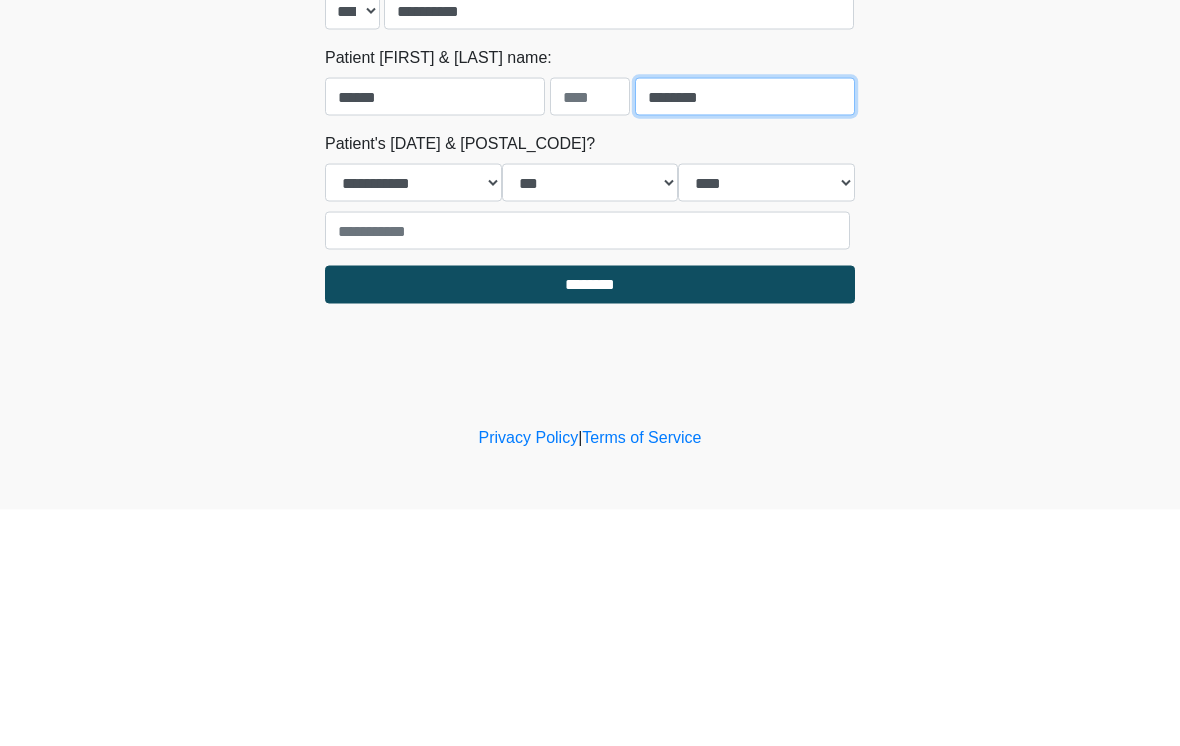 type on "********" 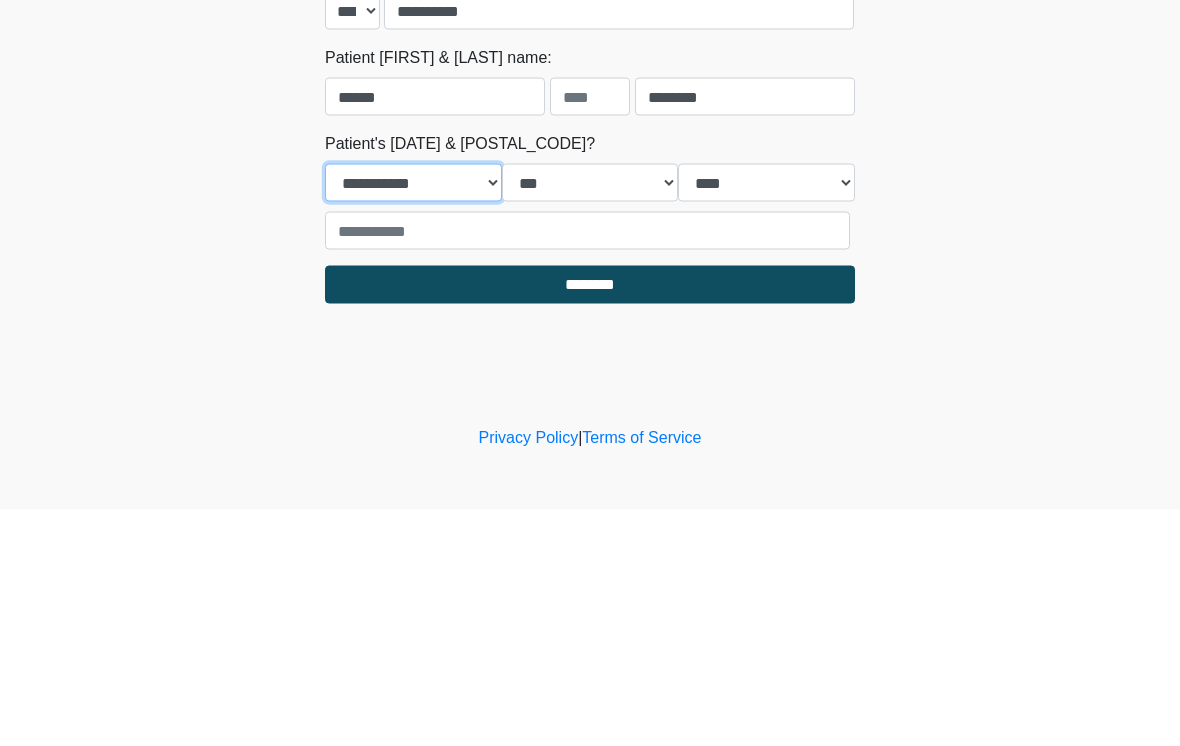 click on "**********" at bounding box center [413, 419] 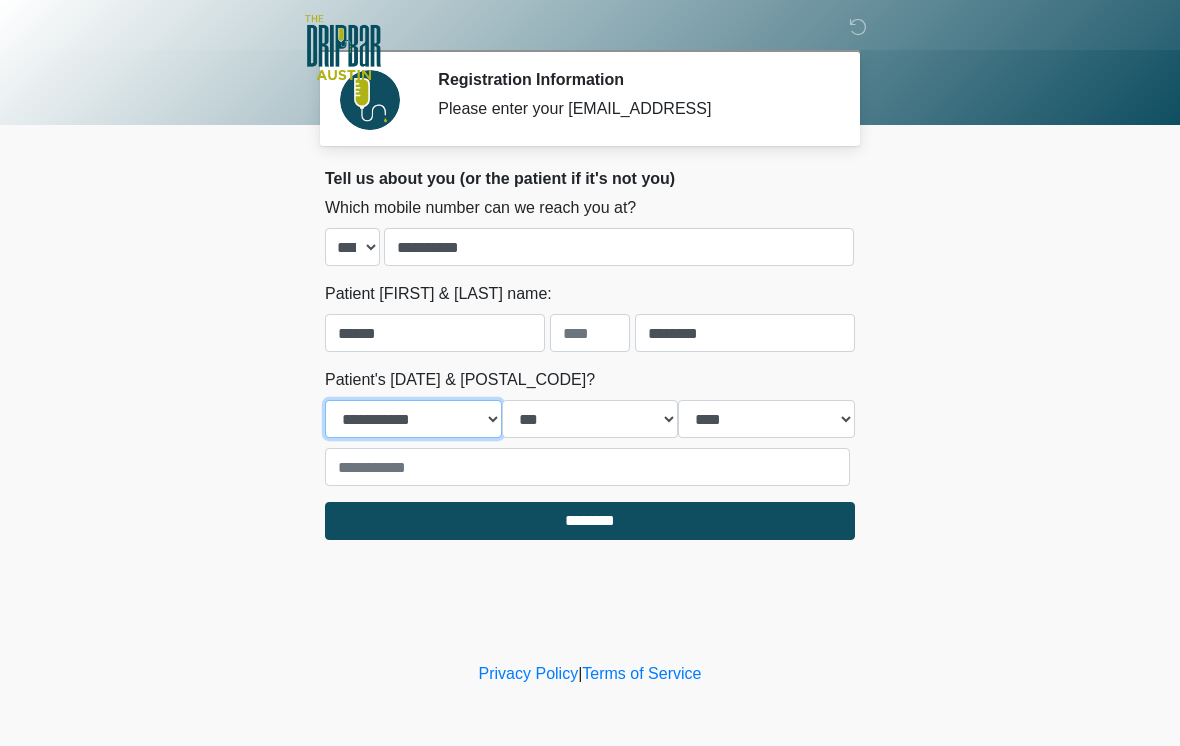 select on "*" 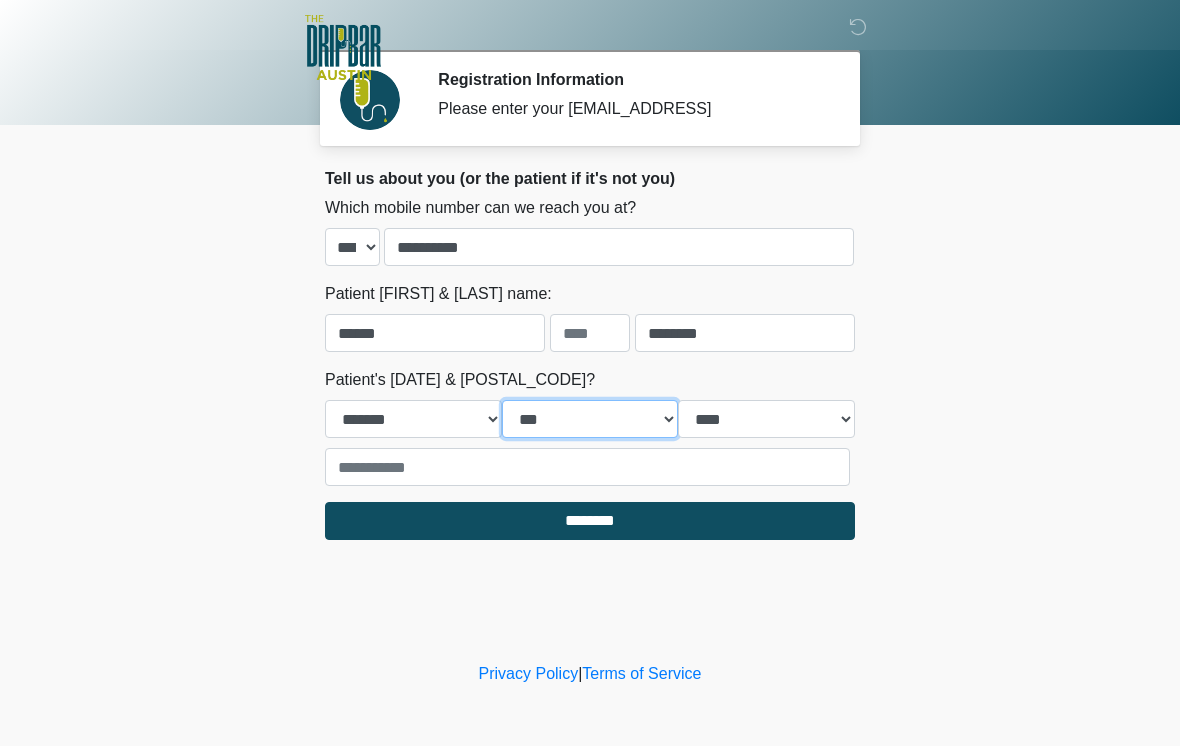 click on "***
*
*
*
*
*
*
*
*
*
**
**
**
**
**
**
**
**
**
**
**
**
**
**
**
**
**
**
**
**
**
**" at bounding box center (590, 419) 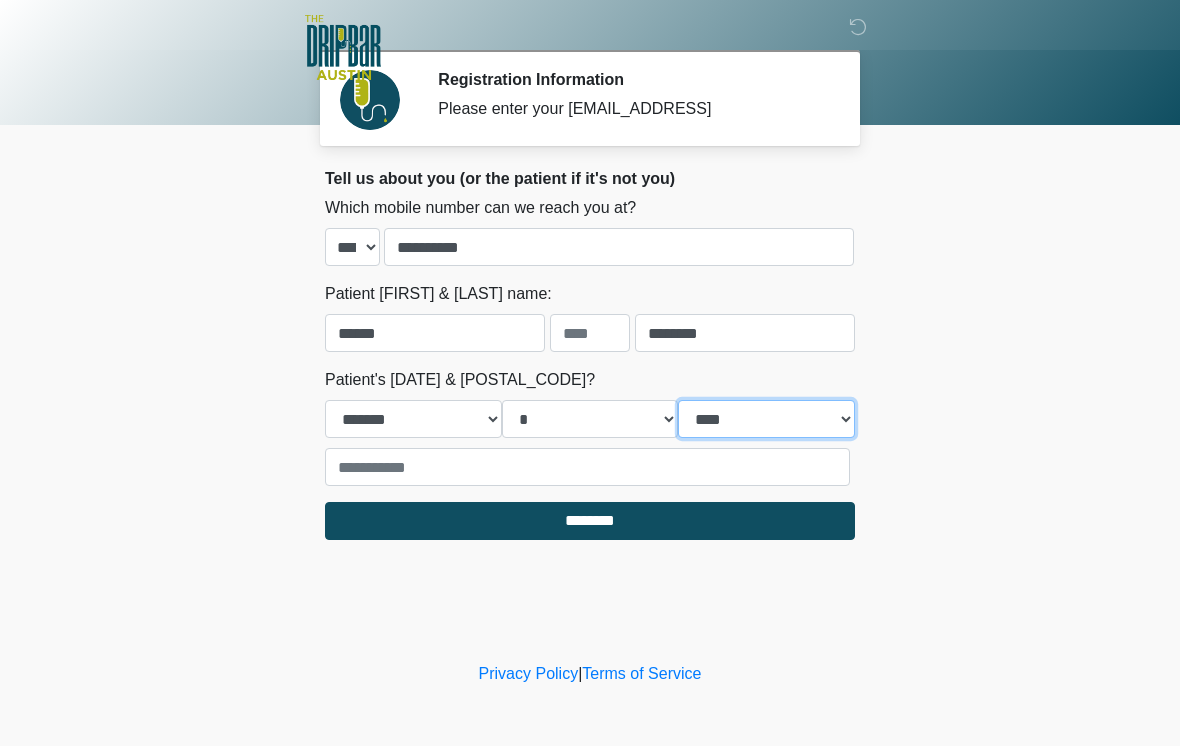click on "****
****
****
****
****
****
****
****
****
****
****
****
****
****
****
****
****
****
****
****
****
****
****
****
****
****
****
****
****
****
****
****
****
****
****
****
****
****
****
****
****
****
****
****
****
****
****
****
****
****
****
****
****
****
****
****
****
****
****
****
****
****
****
****
****
****
****
****
****
****
****
****
****
****
****
****
****
****
****
****
****
****
****
****
****
****
****
****
****
****
****
****
****
****
****
****
****
****
****
****
****
****" at bounding box center (766, 419) 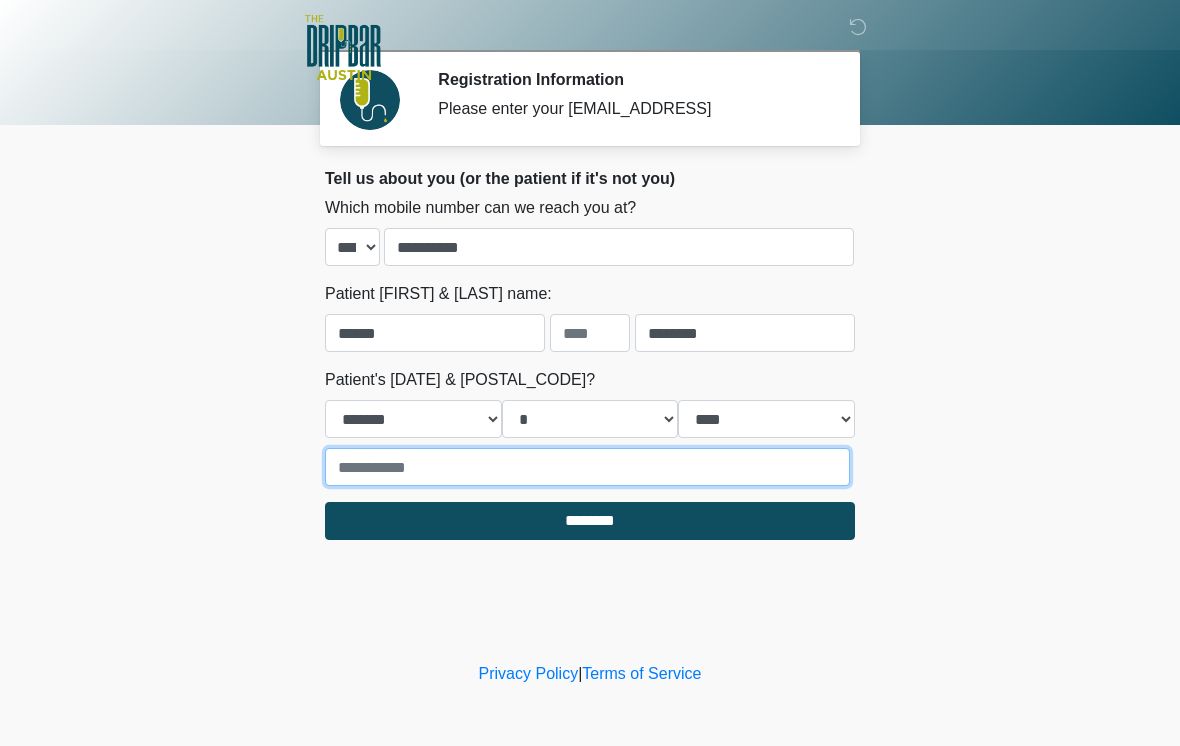 click at bounding box center (587, 467) 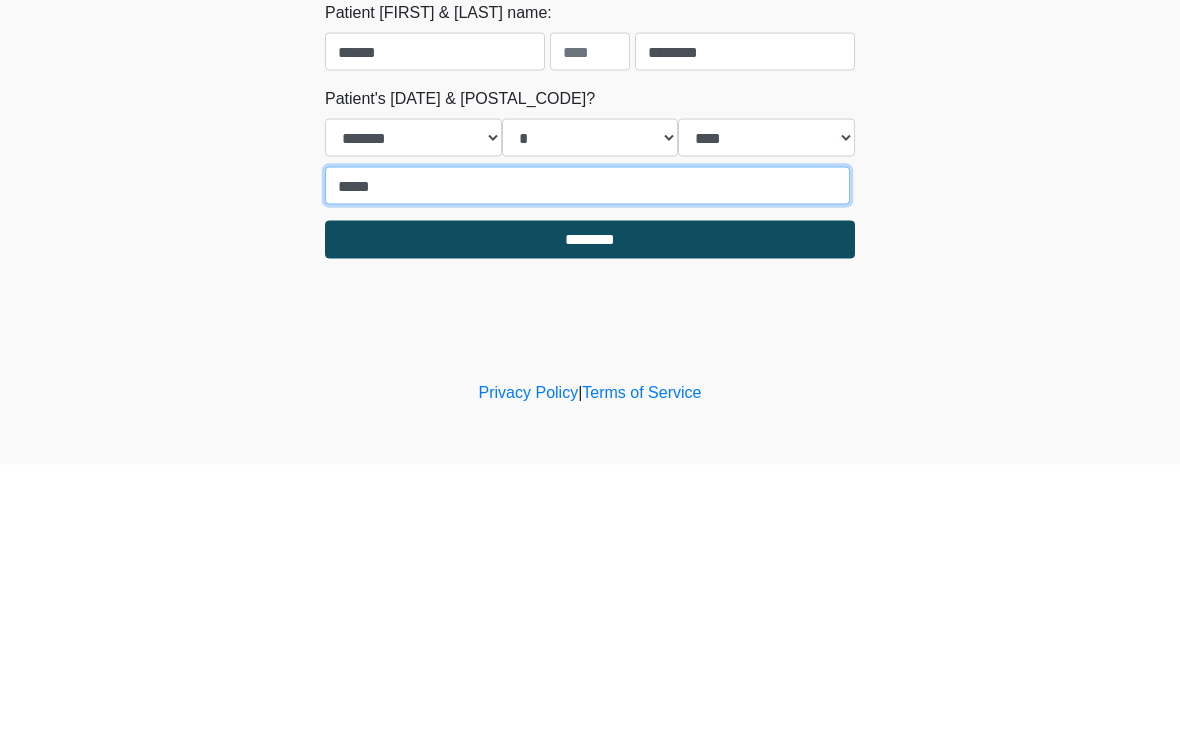 type on "*****" 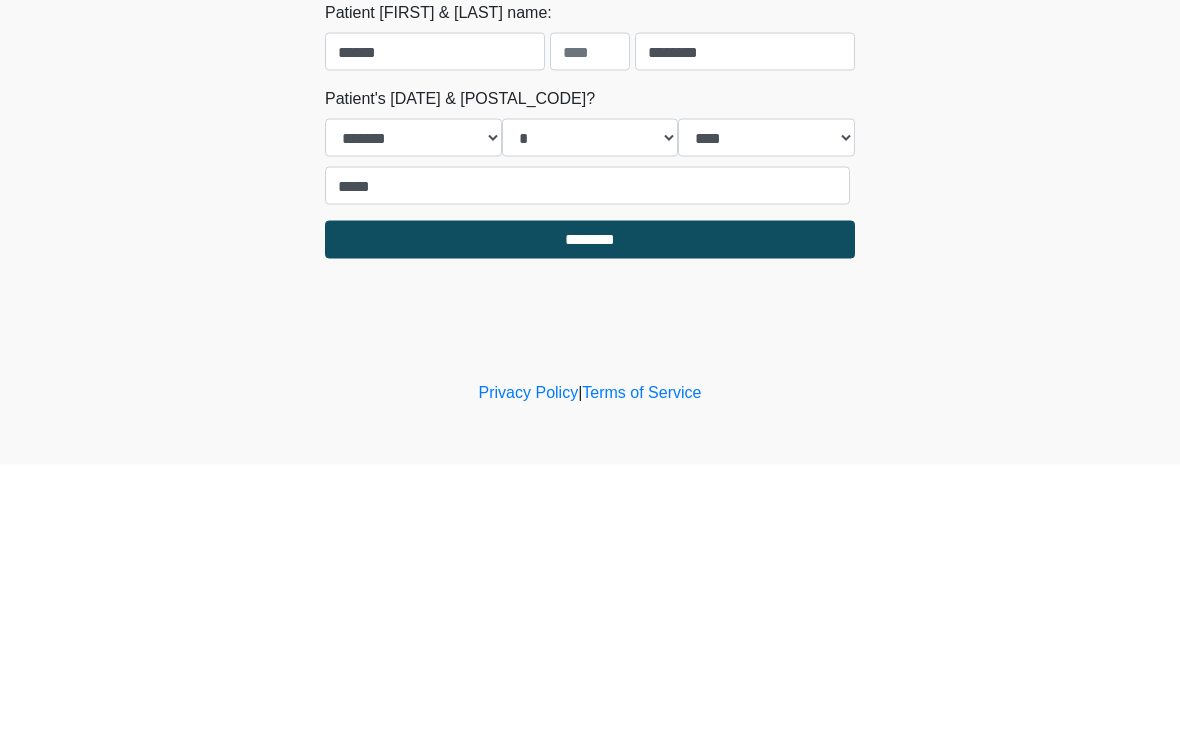 click on "********" at bounding box center [590, 521] 